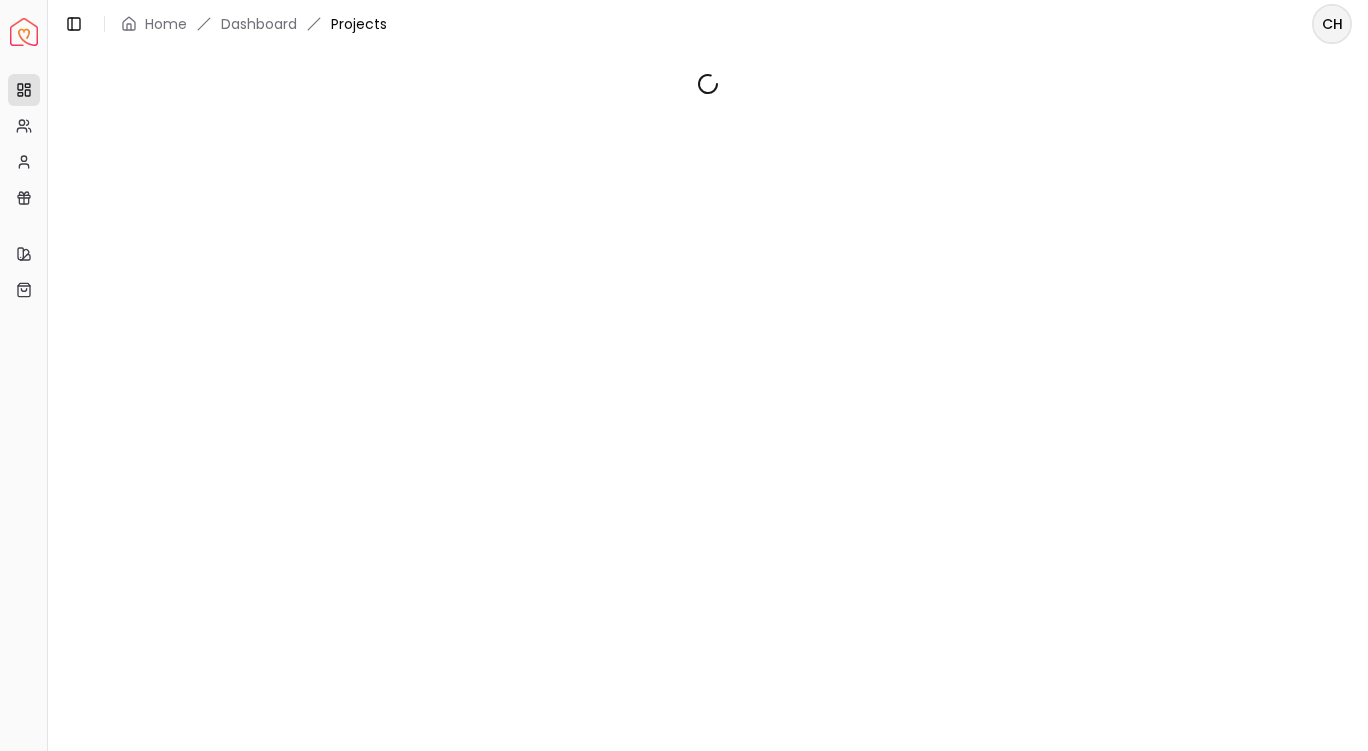 scroll, scrollTop: 0, scrollLeft: 0, axis: both 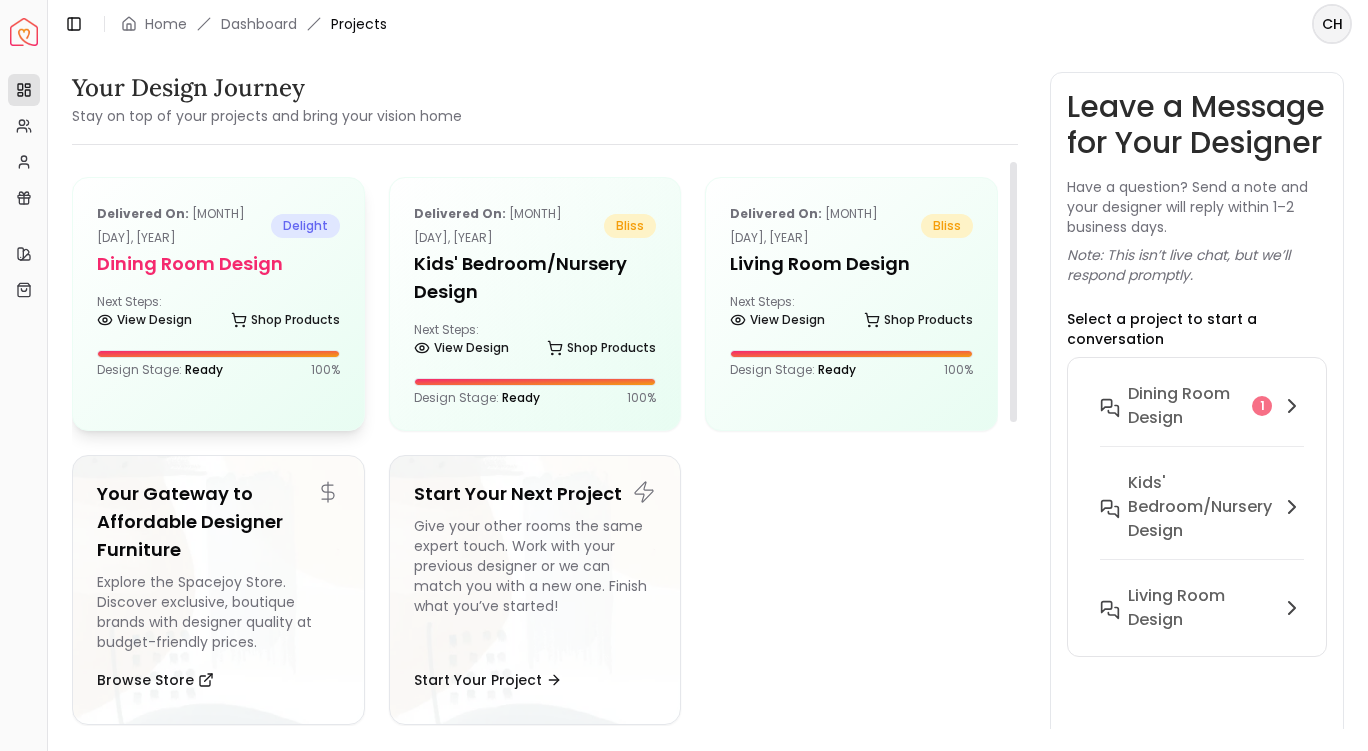 click on "Delivered on:   [MONTH] [DAY], [YEAR] delight Dining Room design Next Steps: View Design Shop Products Design Stage:   Ready 100 %" at bounding box center (218, 290) 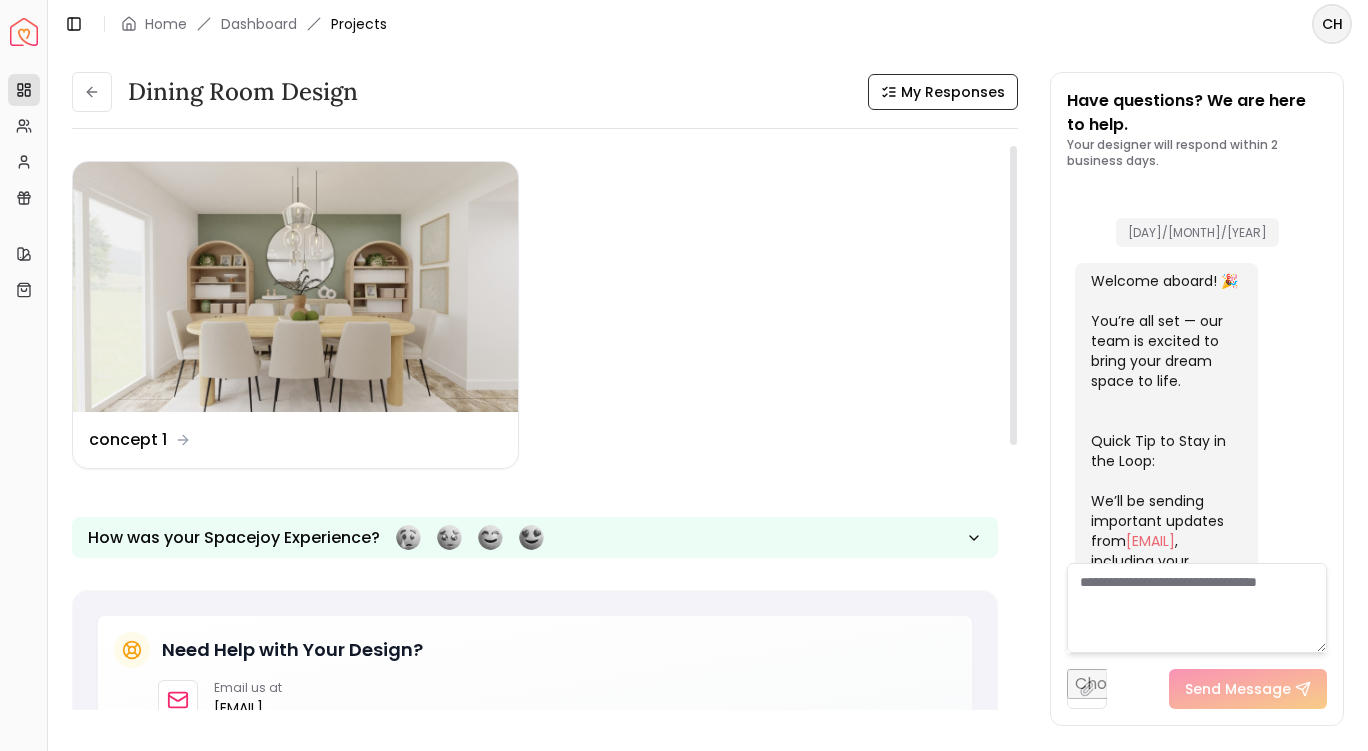 scroll, scrollTop: 2006, scrollLeft: 0, axis: vertical 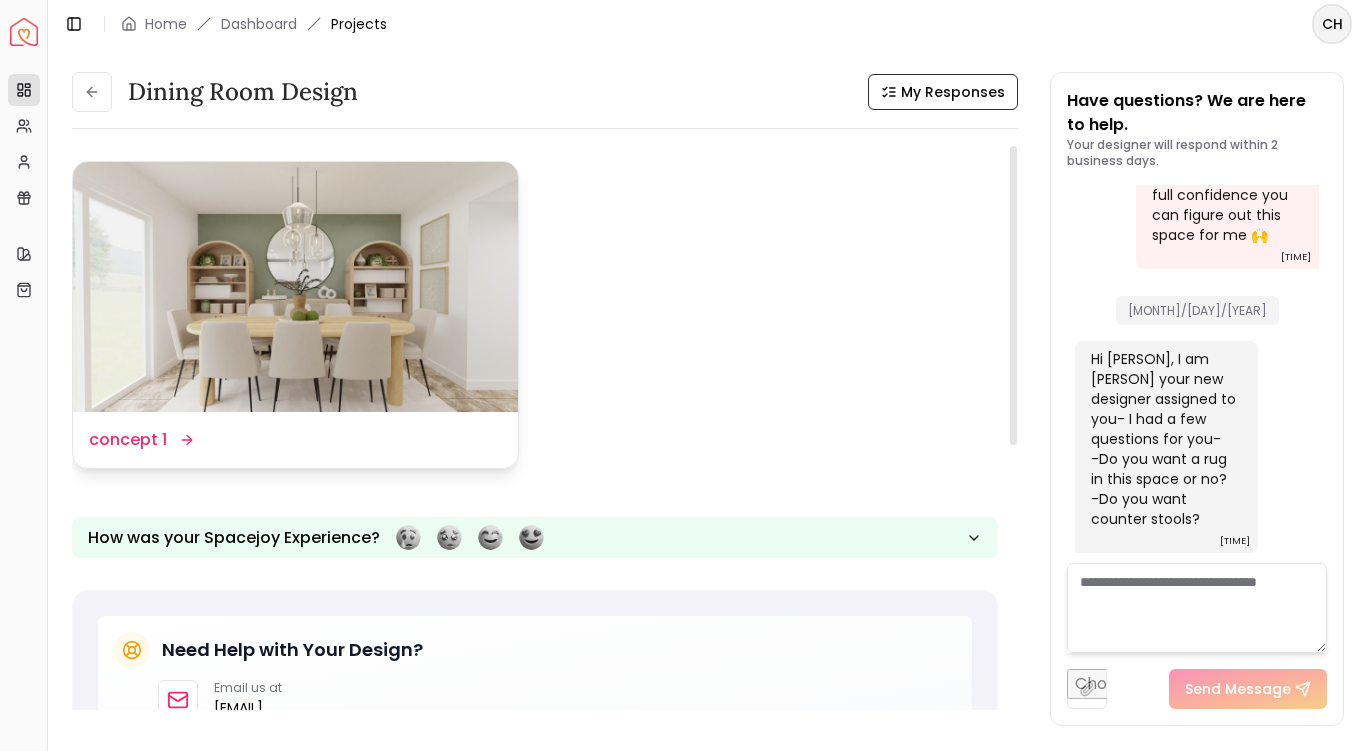 click at bounding box center (295, 287) 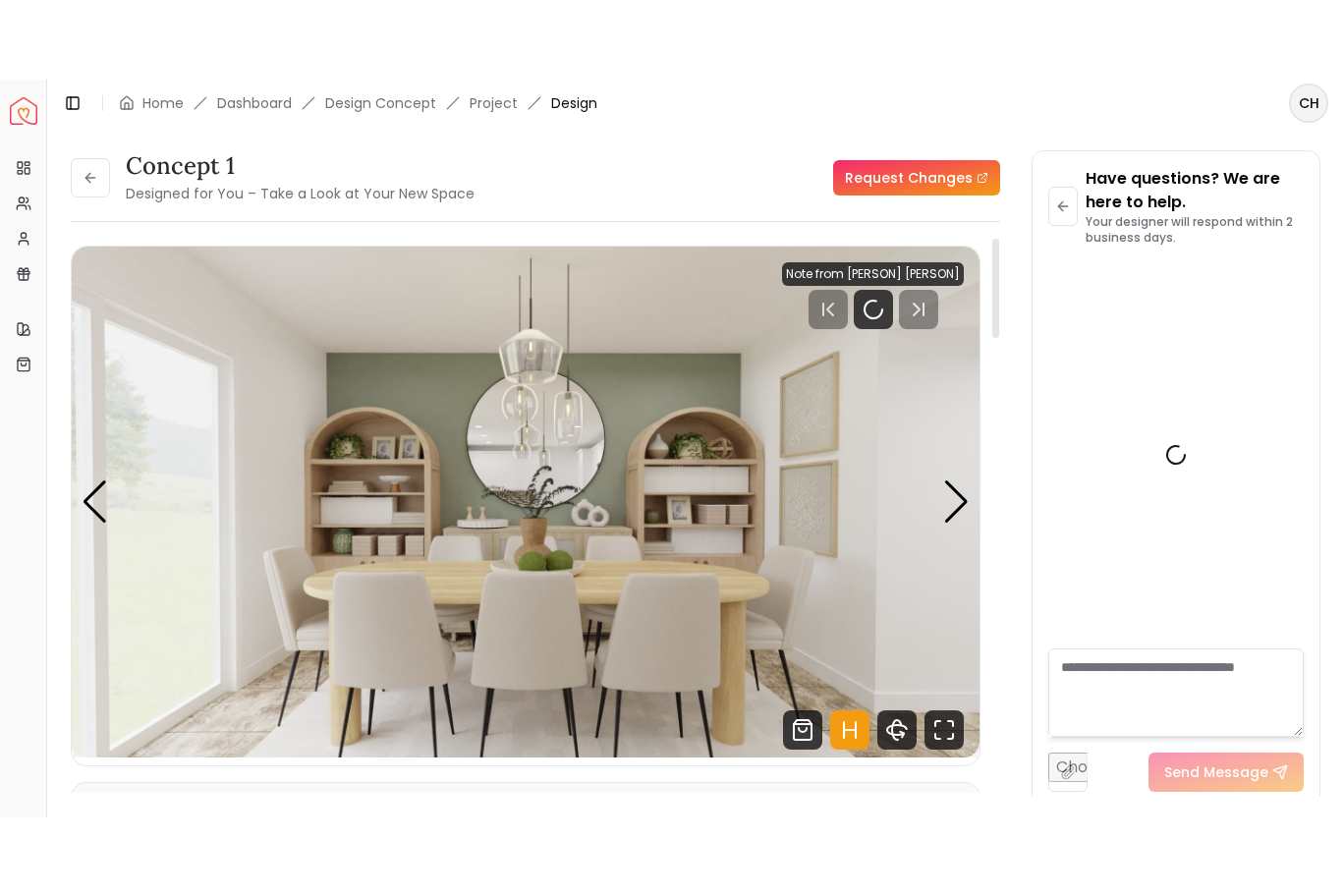 scroll, scrollTop: 1955, scrollLeft: 0, axis: vertical 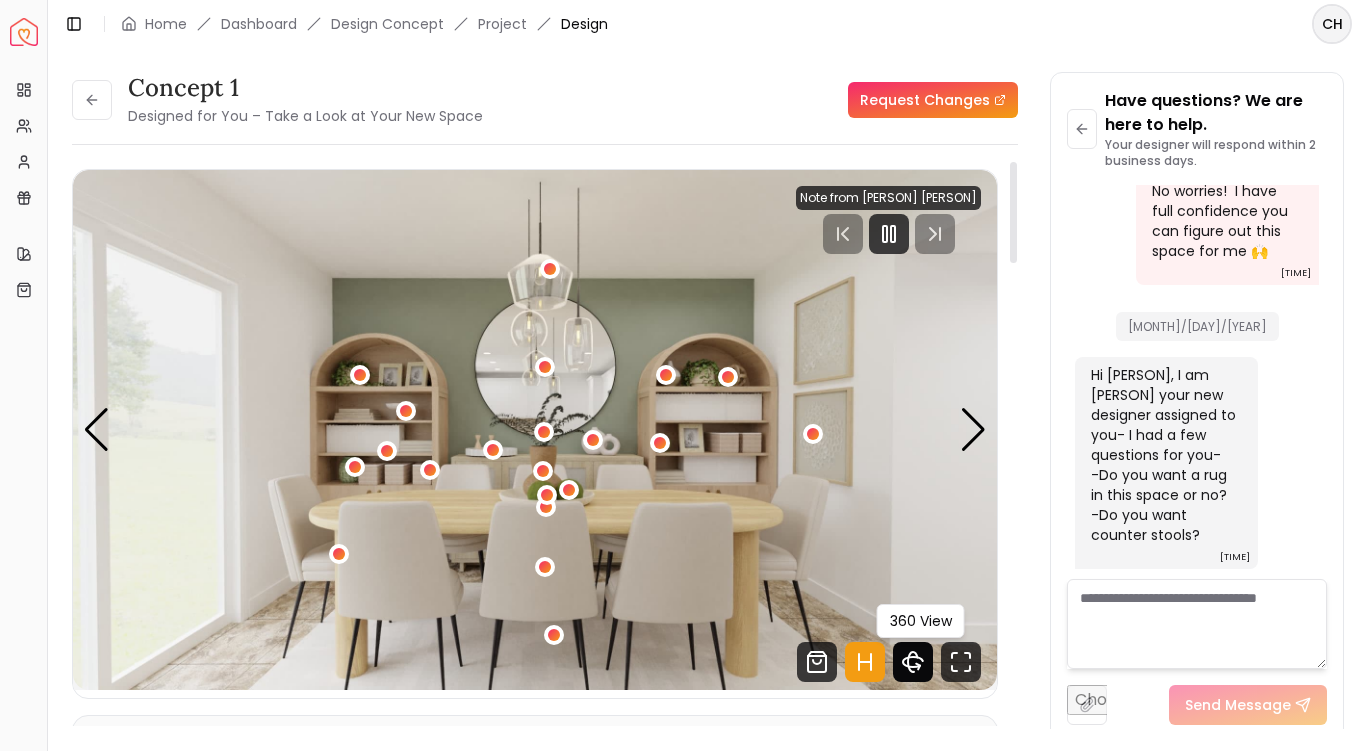 click 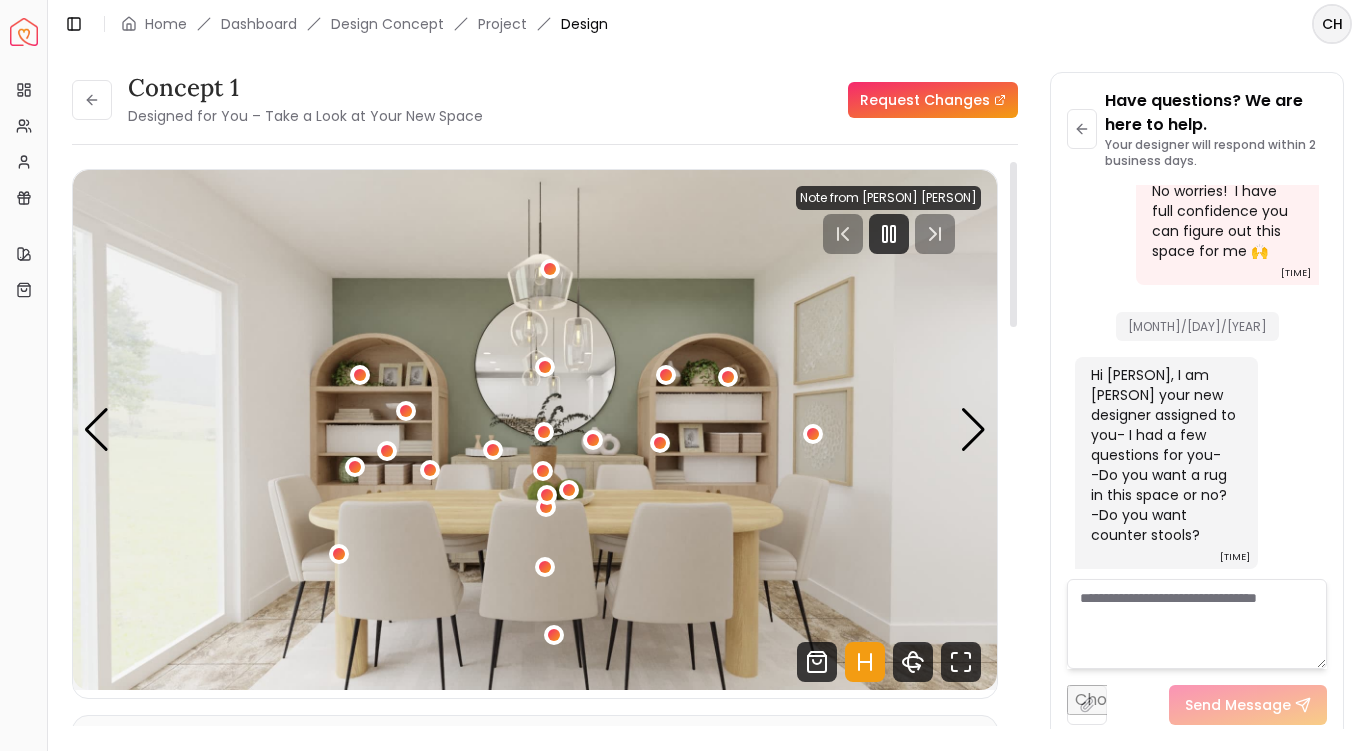 scroll, scrollTop: 1829, scrollLeft: 0, axis: vertical 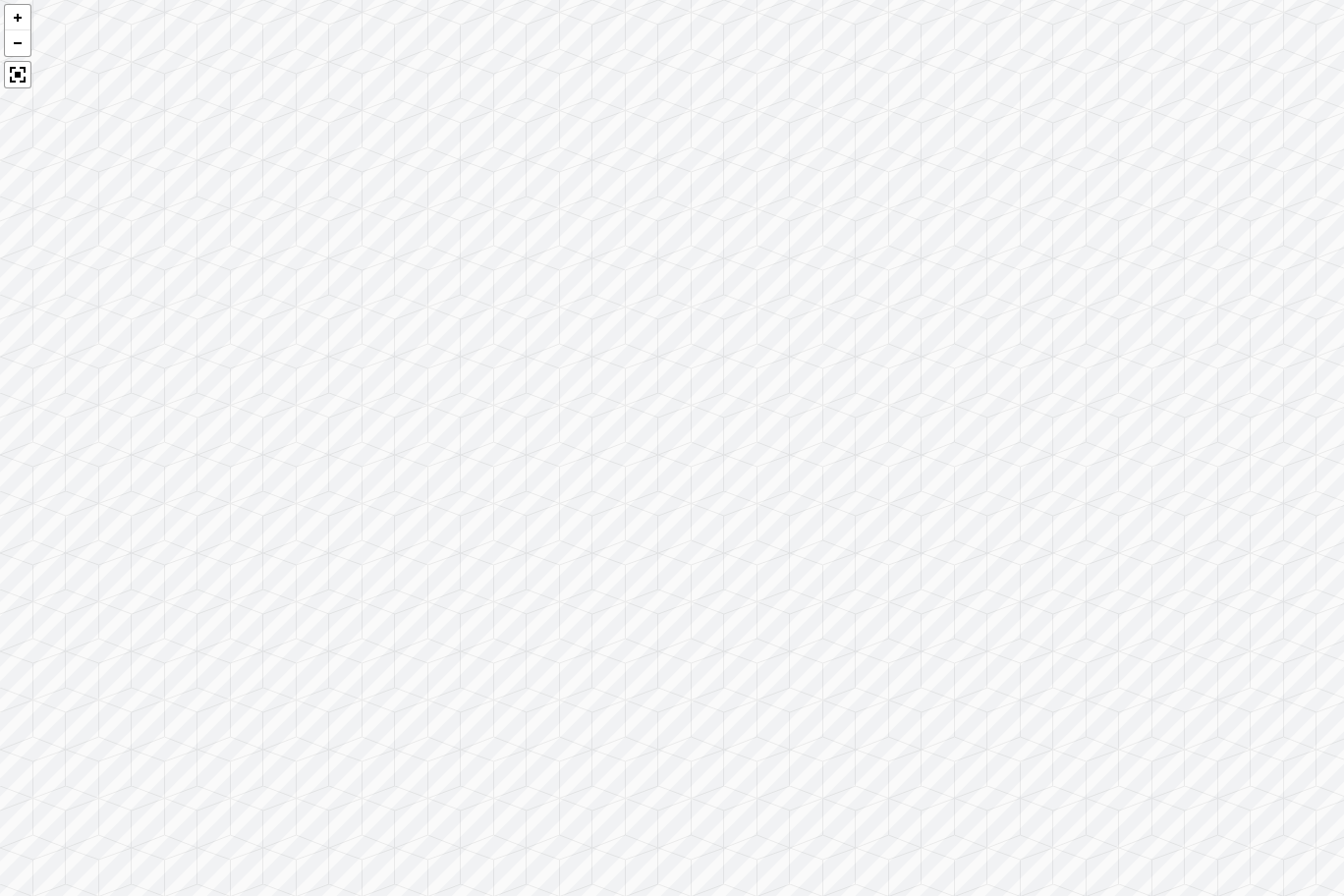 click at bounding box center (672, 448) 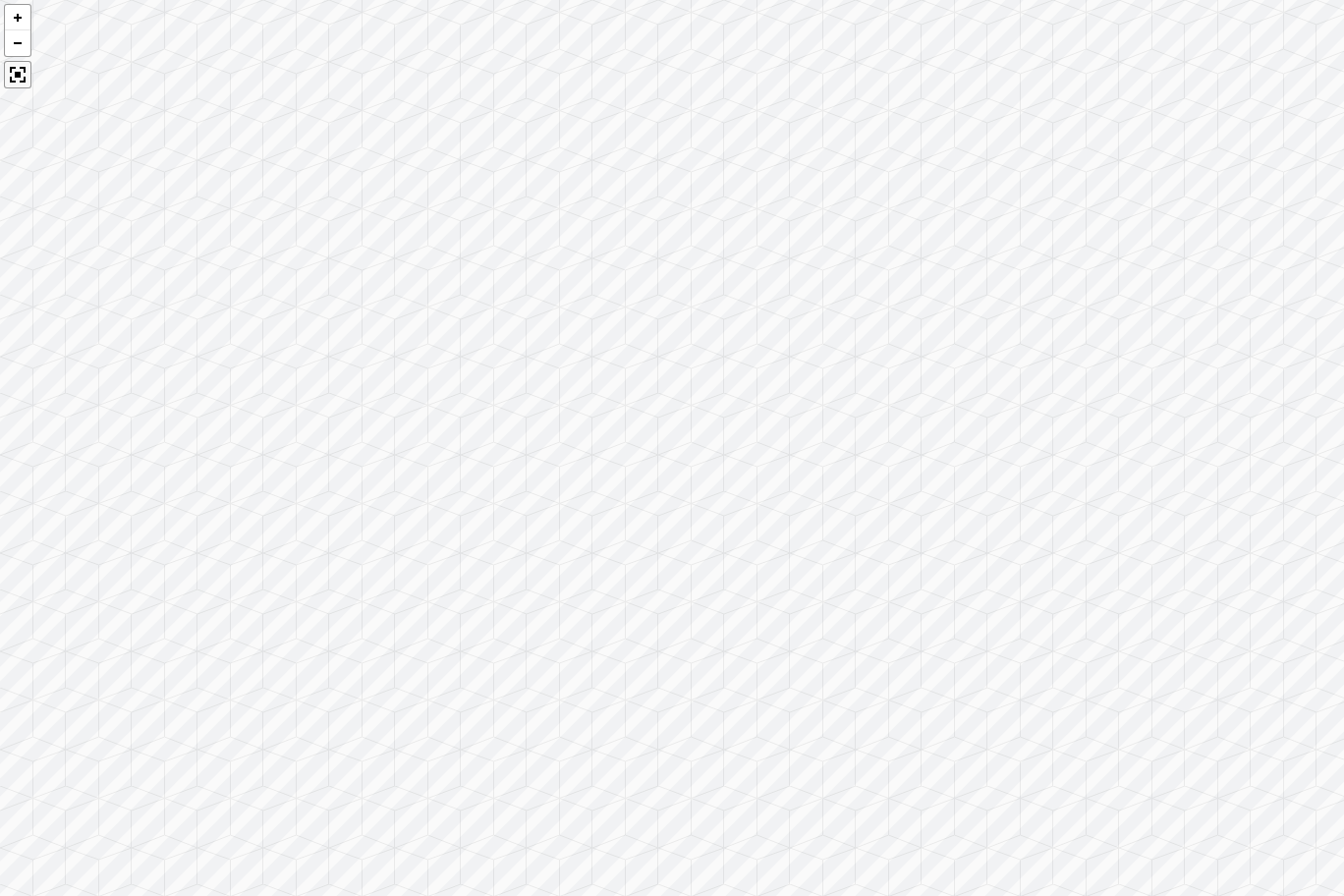 click at bounding box center [18, 75] 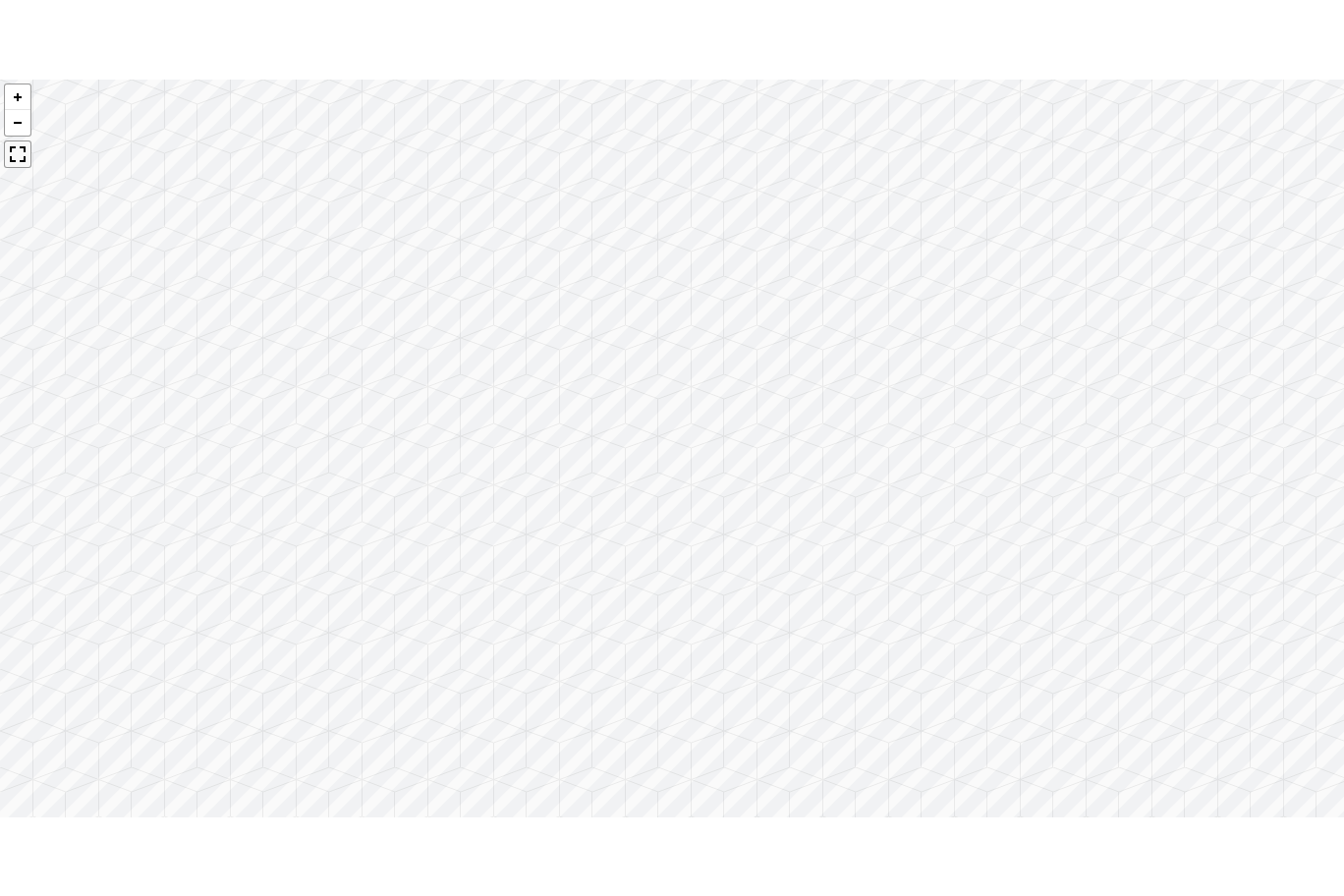 scroll, scrollTop: 1955, scrollLeft: 0, axis: vertical 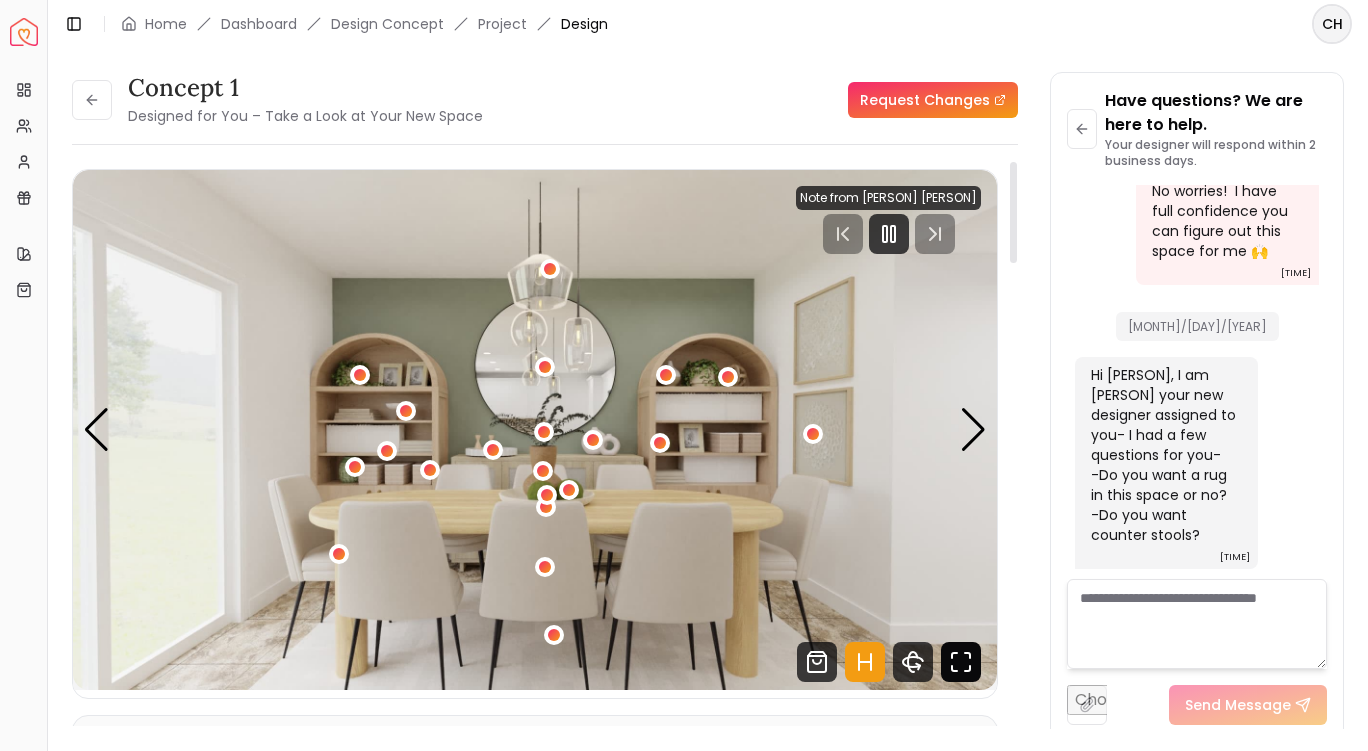 click 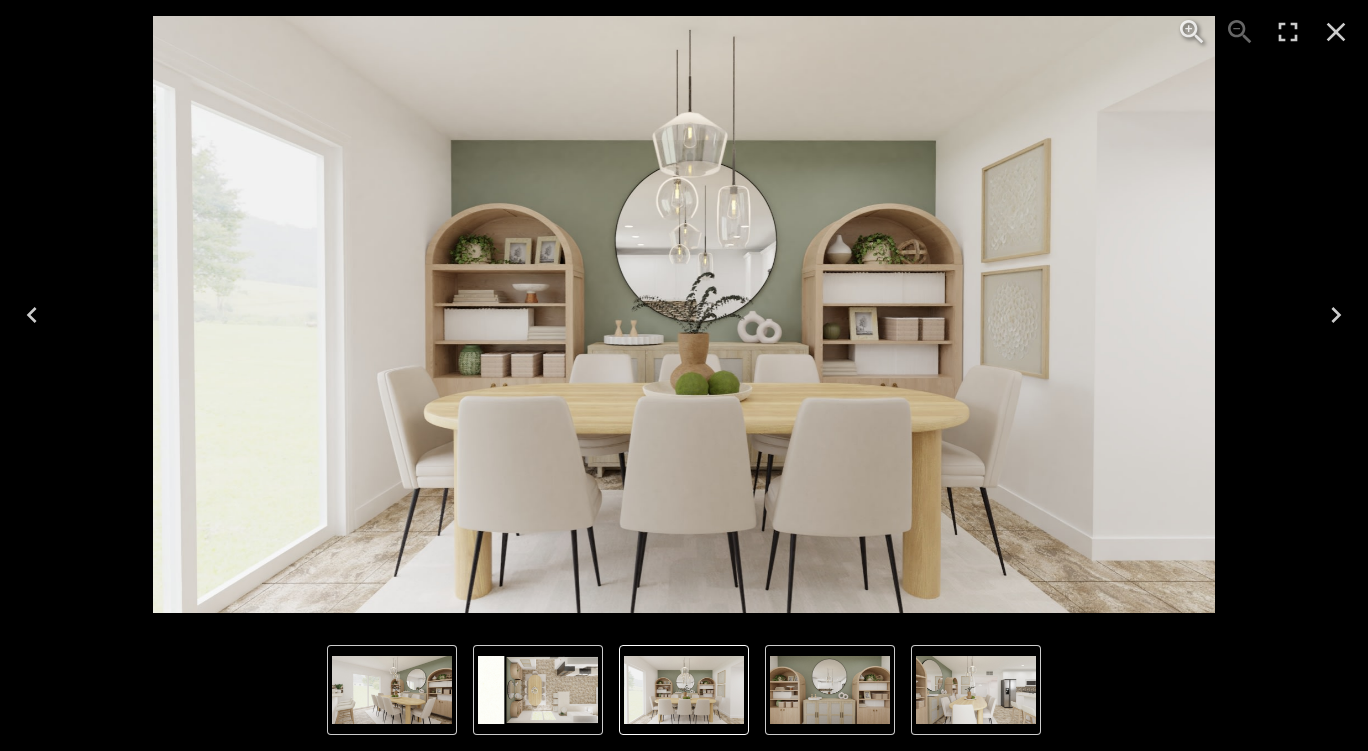 click 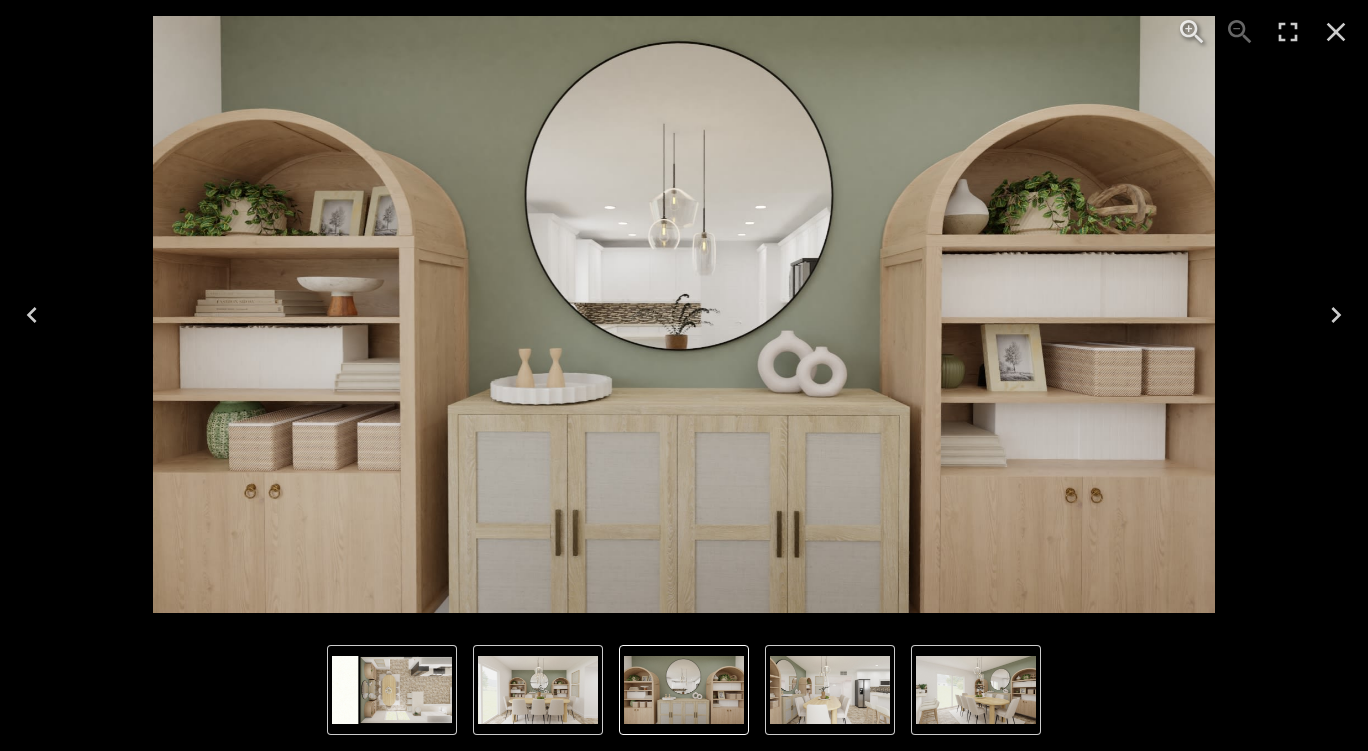 click 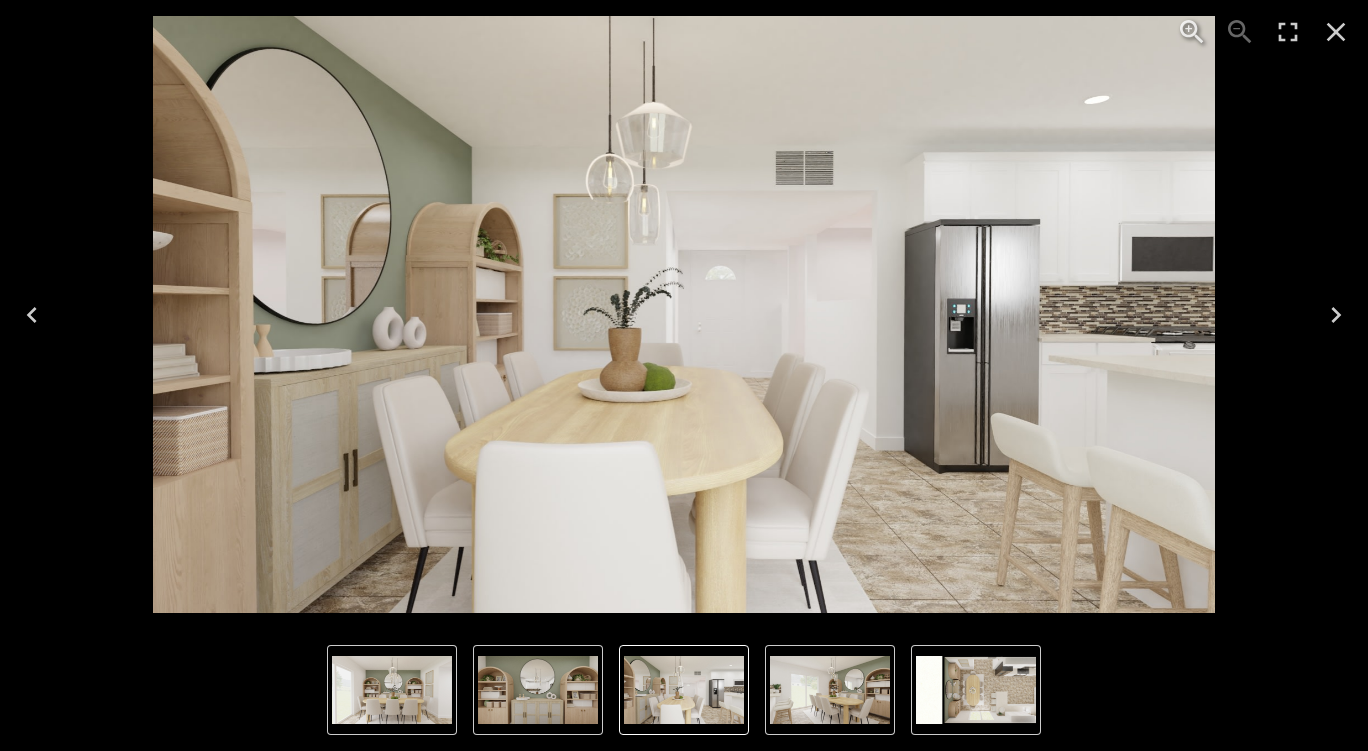 click 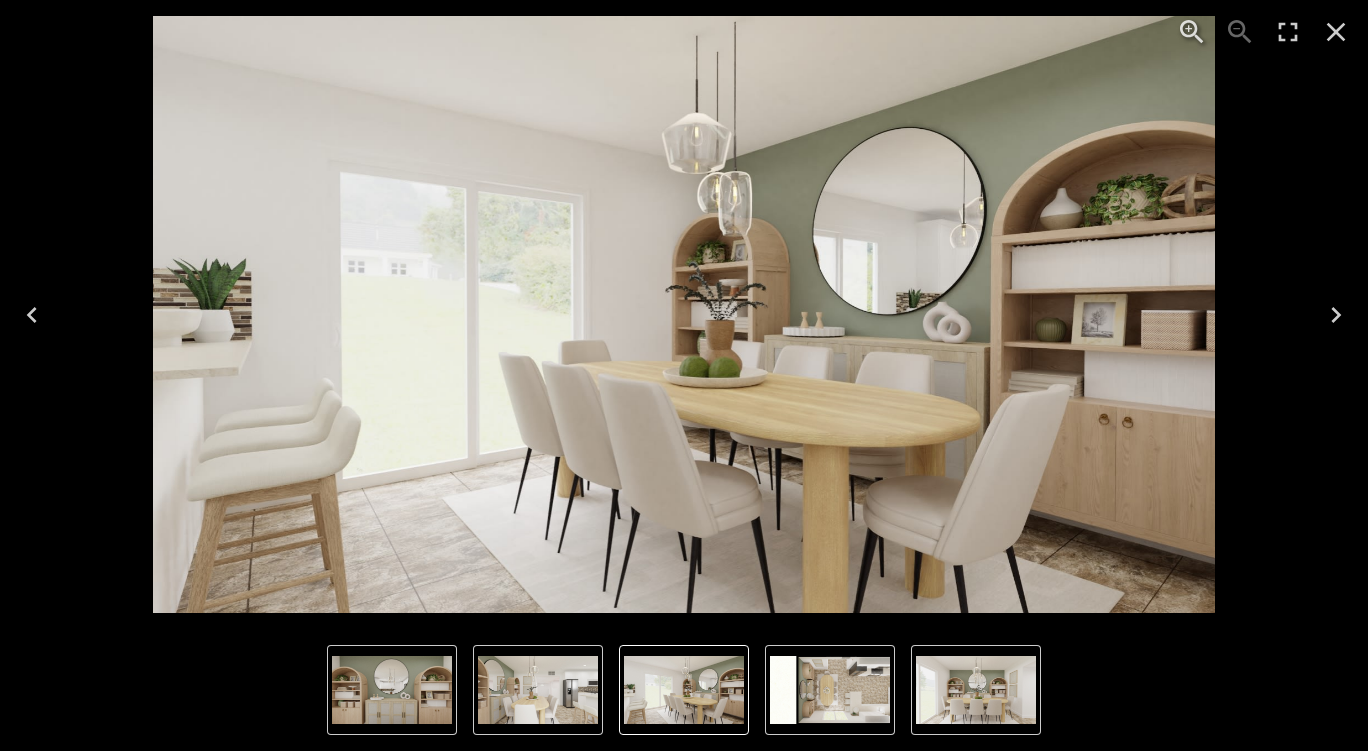 click 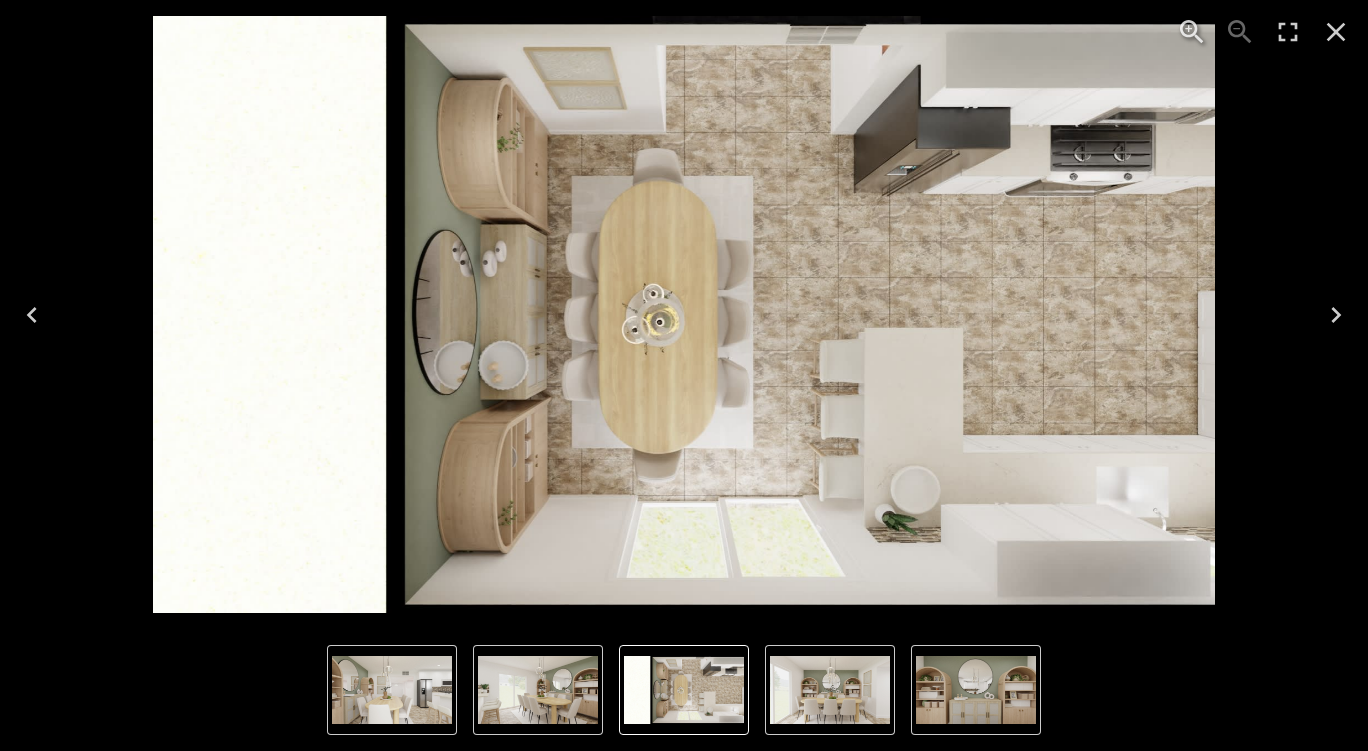 click 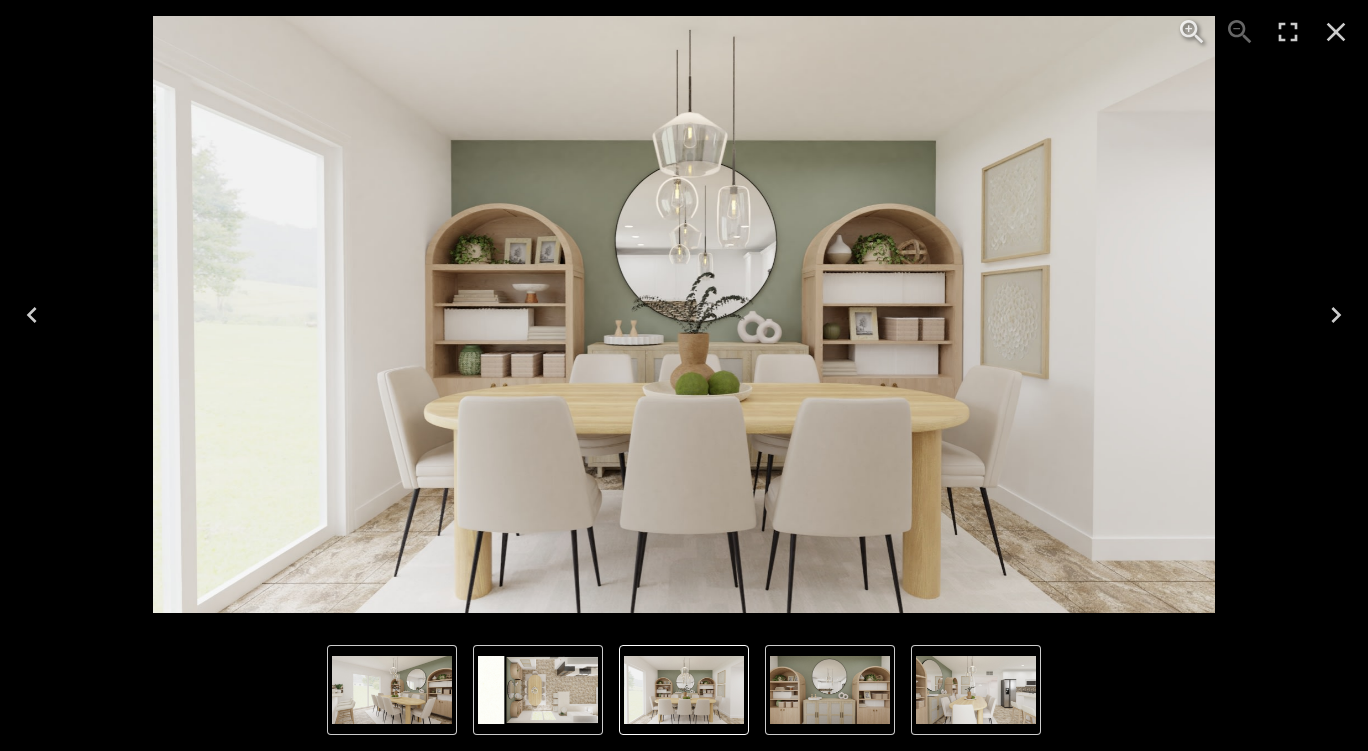 click at bounding box center [32, 315] 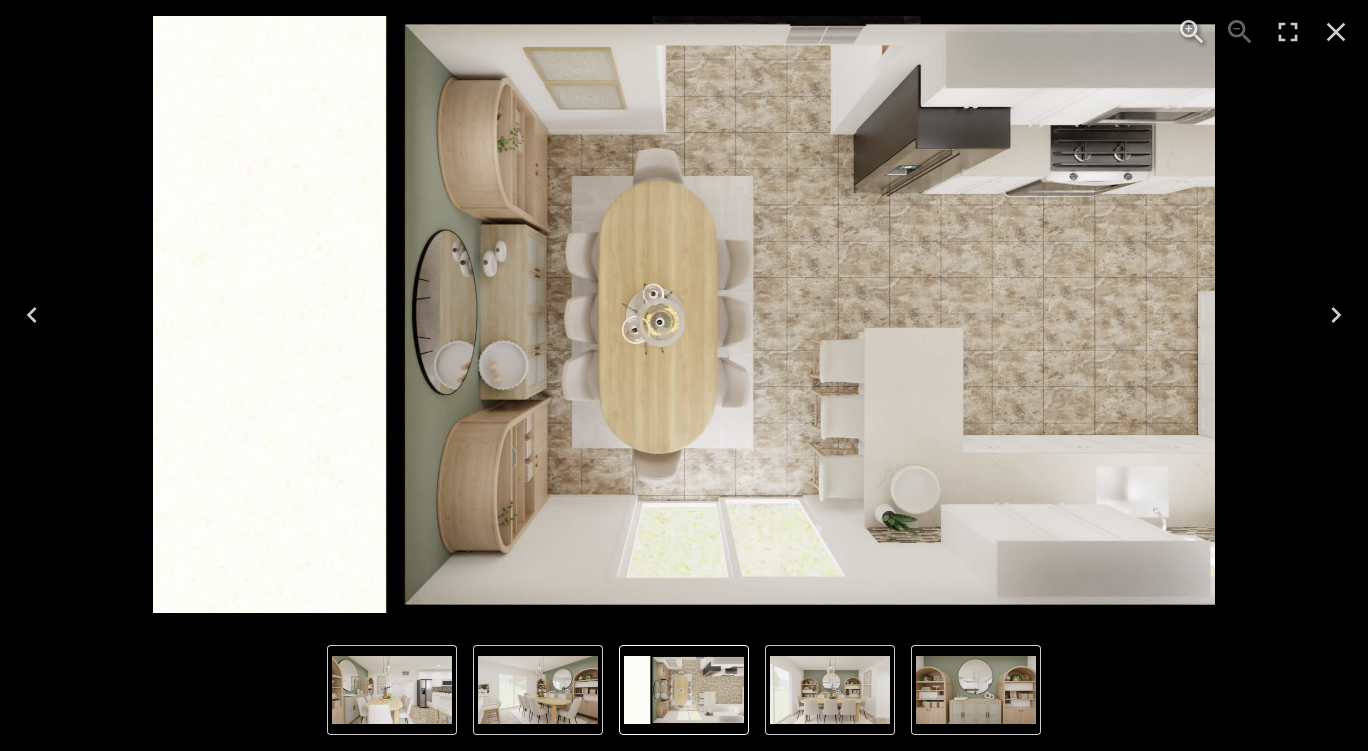 click at bounding box center [684, 314] 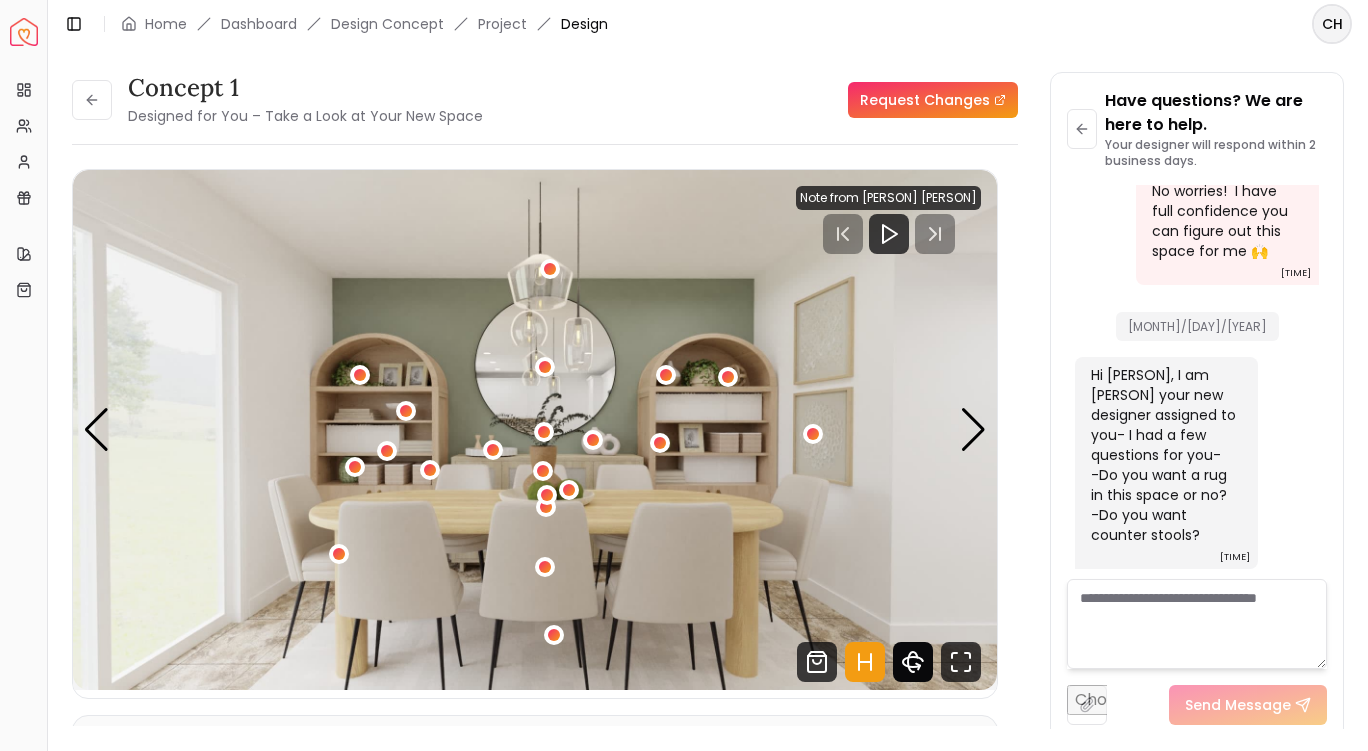 click 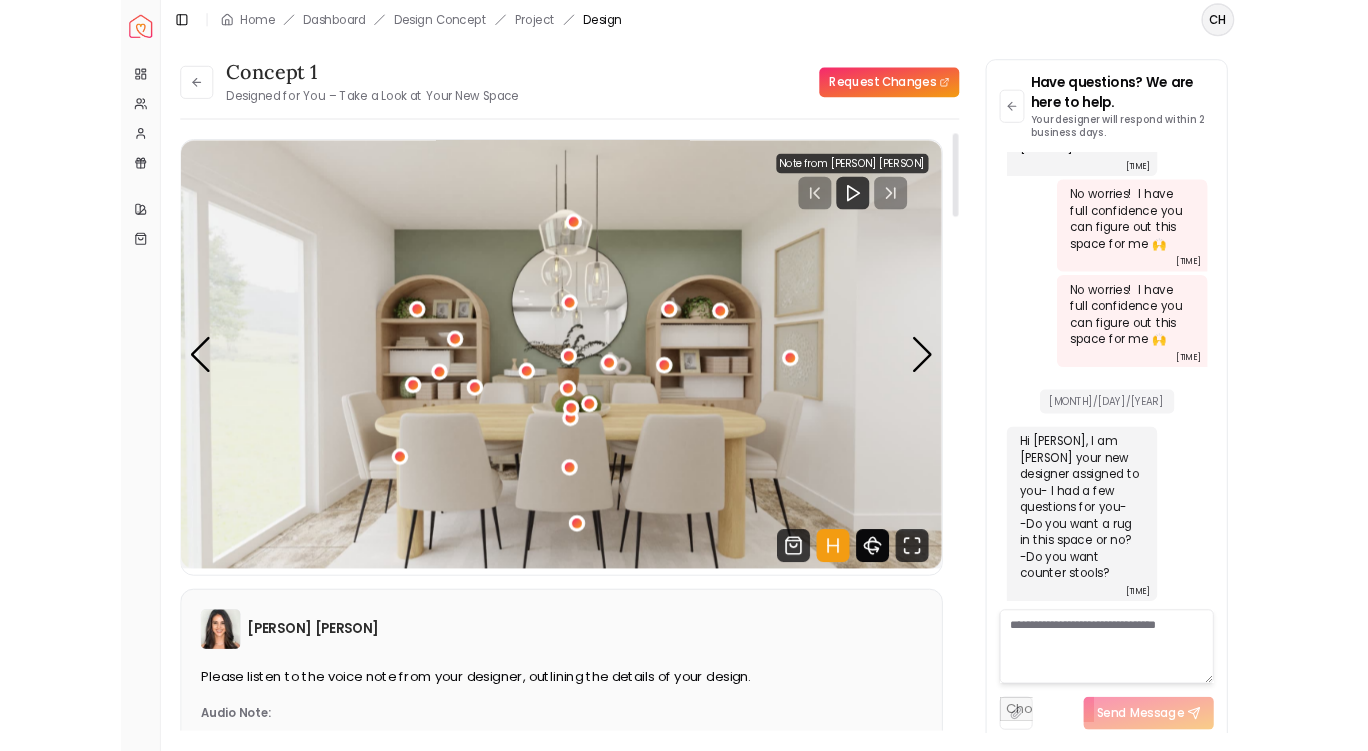 scroll, scrollTop: 1829, scrollLeft: 0, axis: vertical 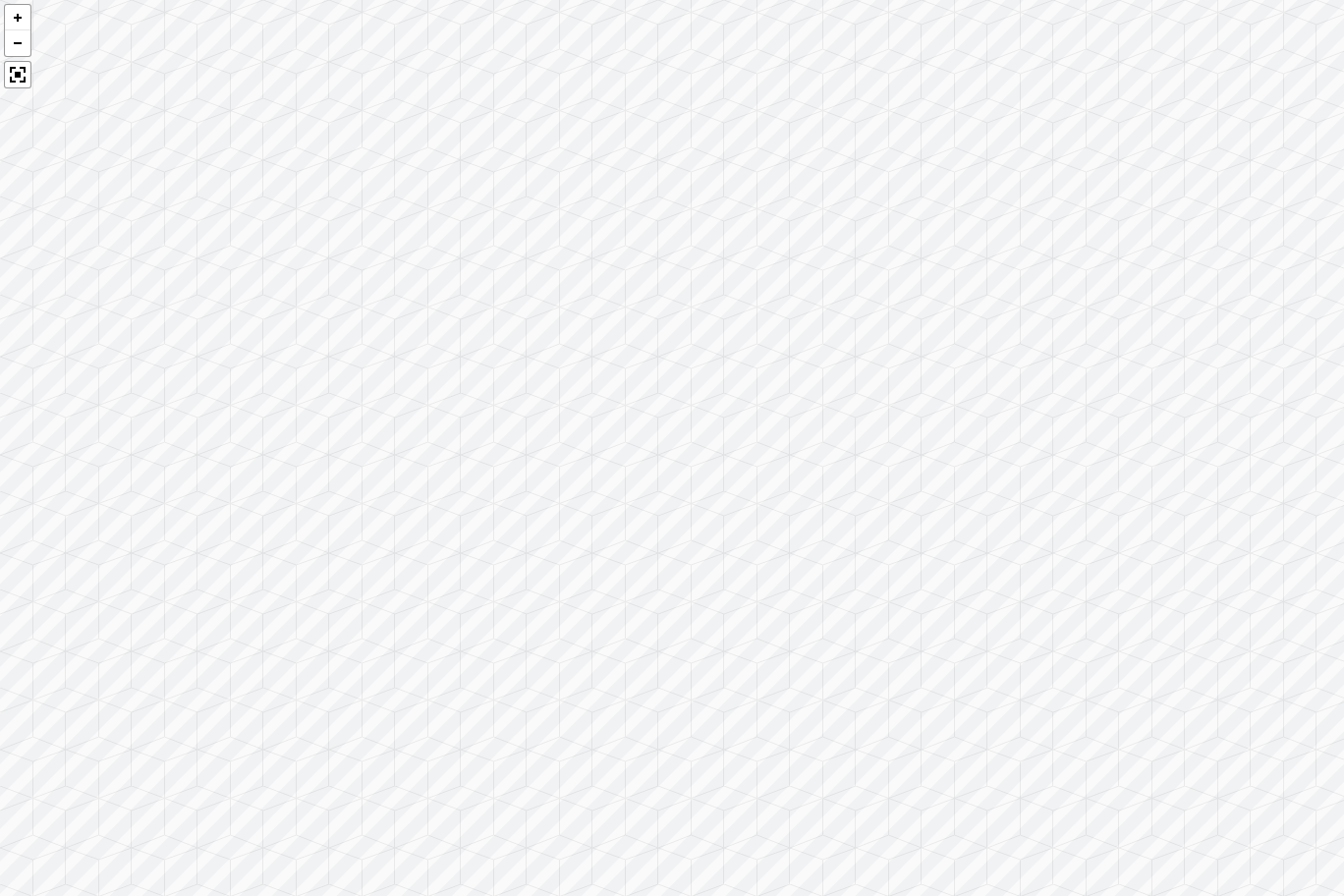 click at bounding box center [672, 448] 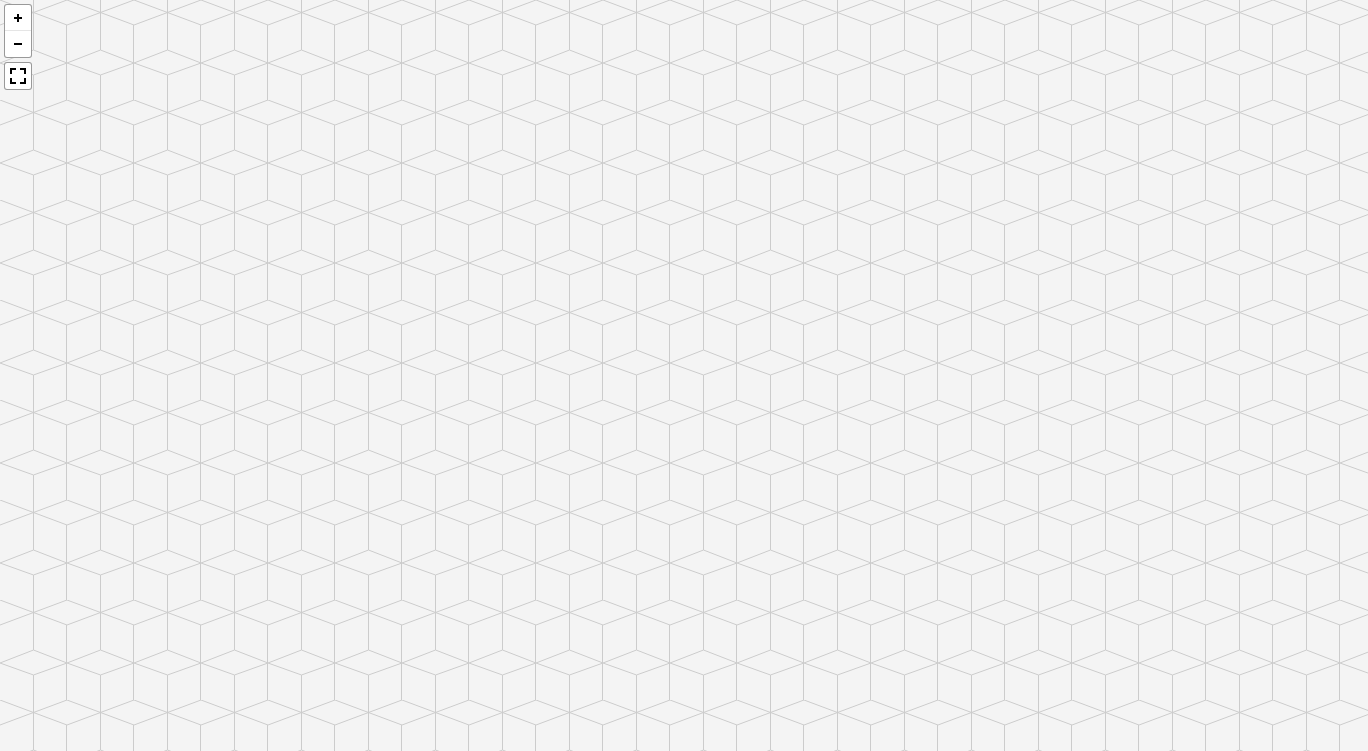 scroll, scrollTop: 1990, scrollLeft: 0, axis: vertical 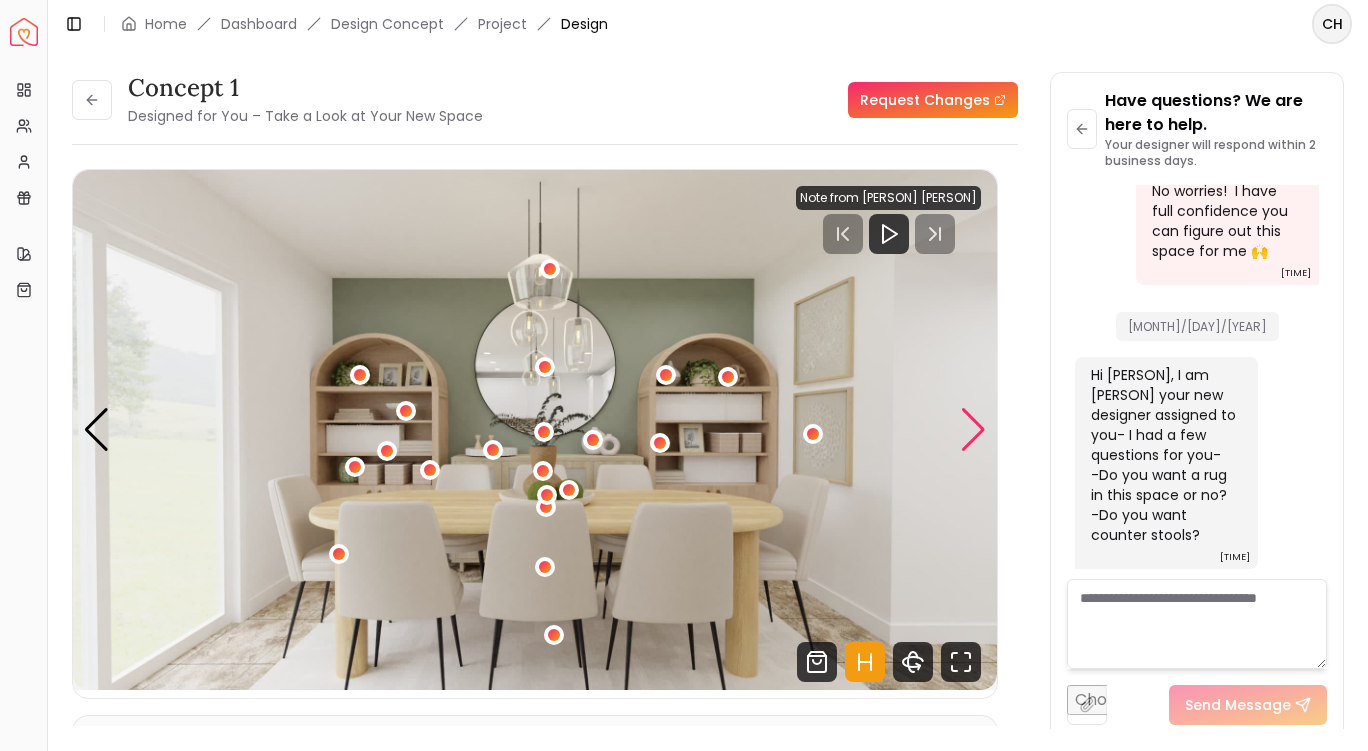 click at bounding box center (973, 430) 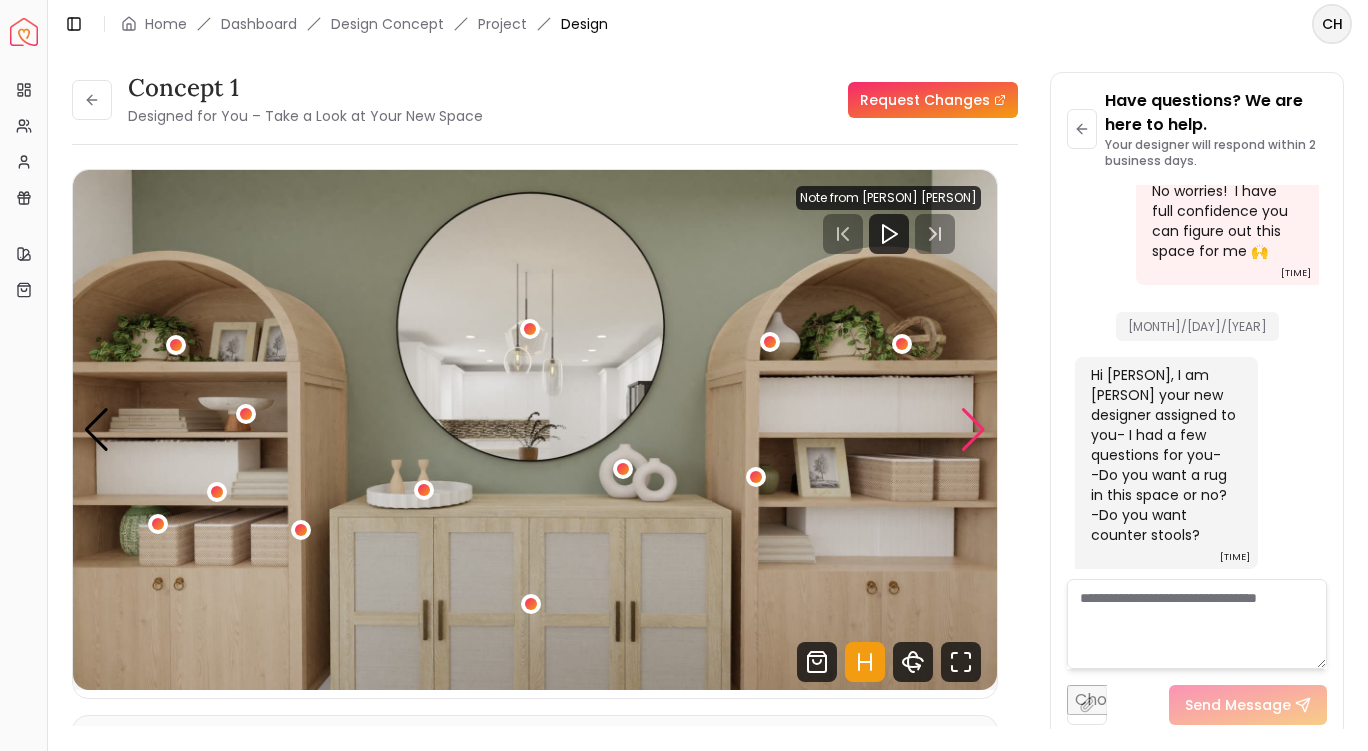 click at bounding box center [973, 430] 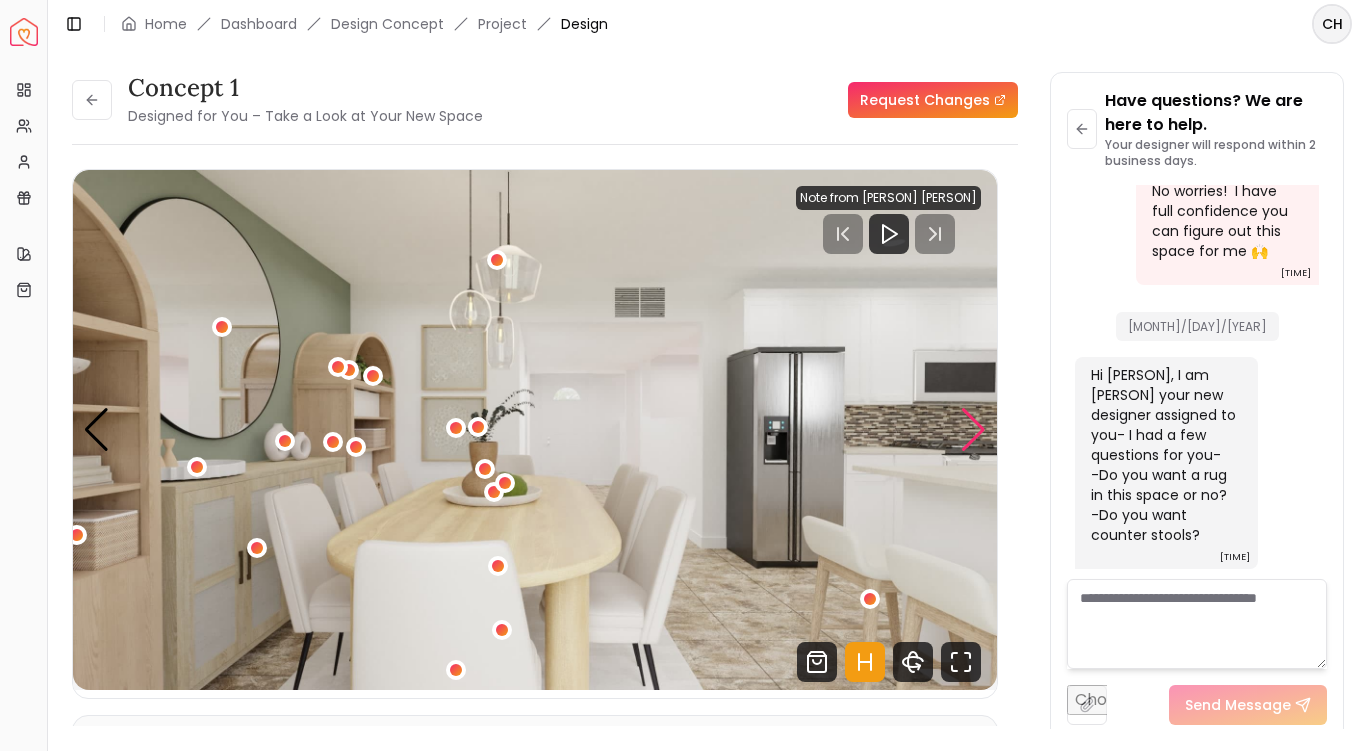 click at bounding box center [973, 430] 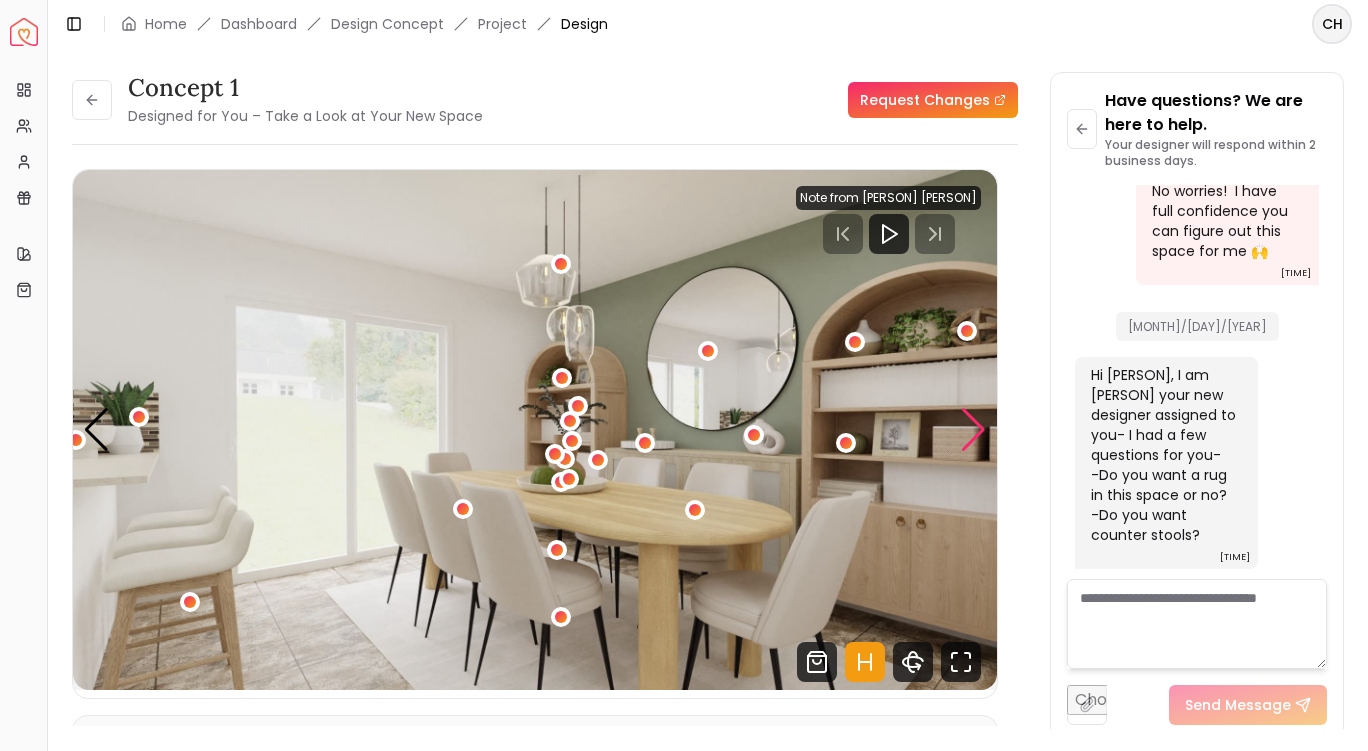 click at bounding box center [973, 430] 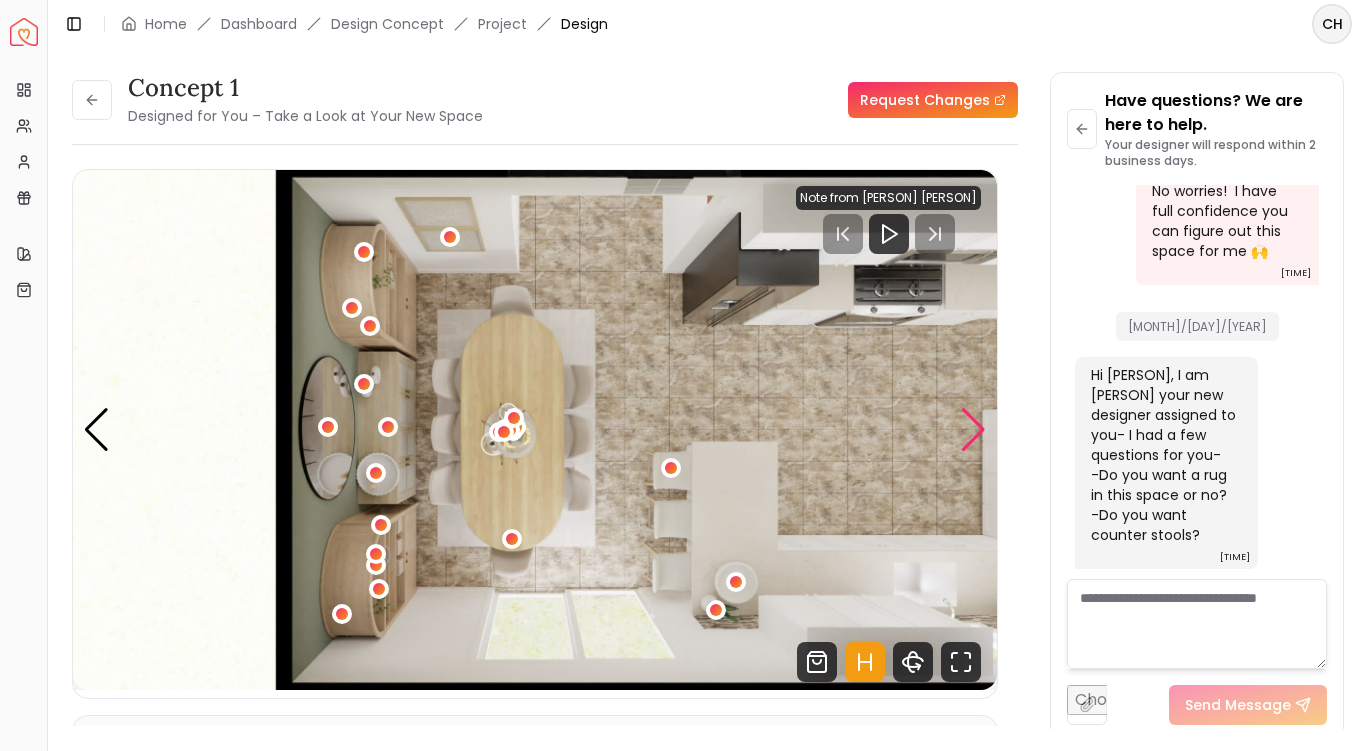 click at bounding box center (973, 430) 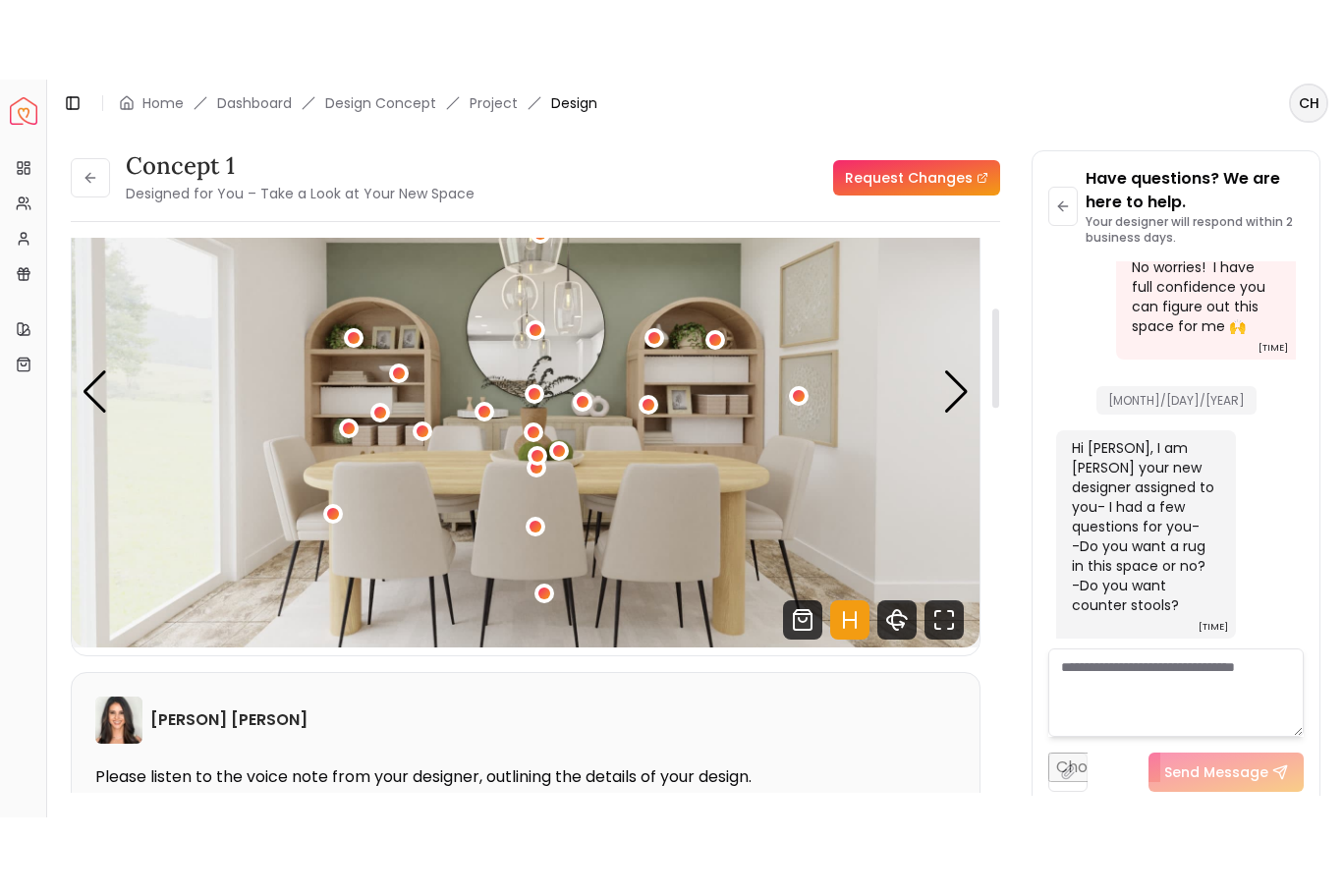 scroll, scrollTop: 0, scrollLeft: 0, axis: both 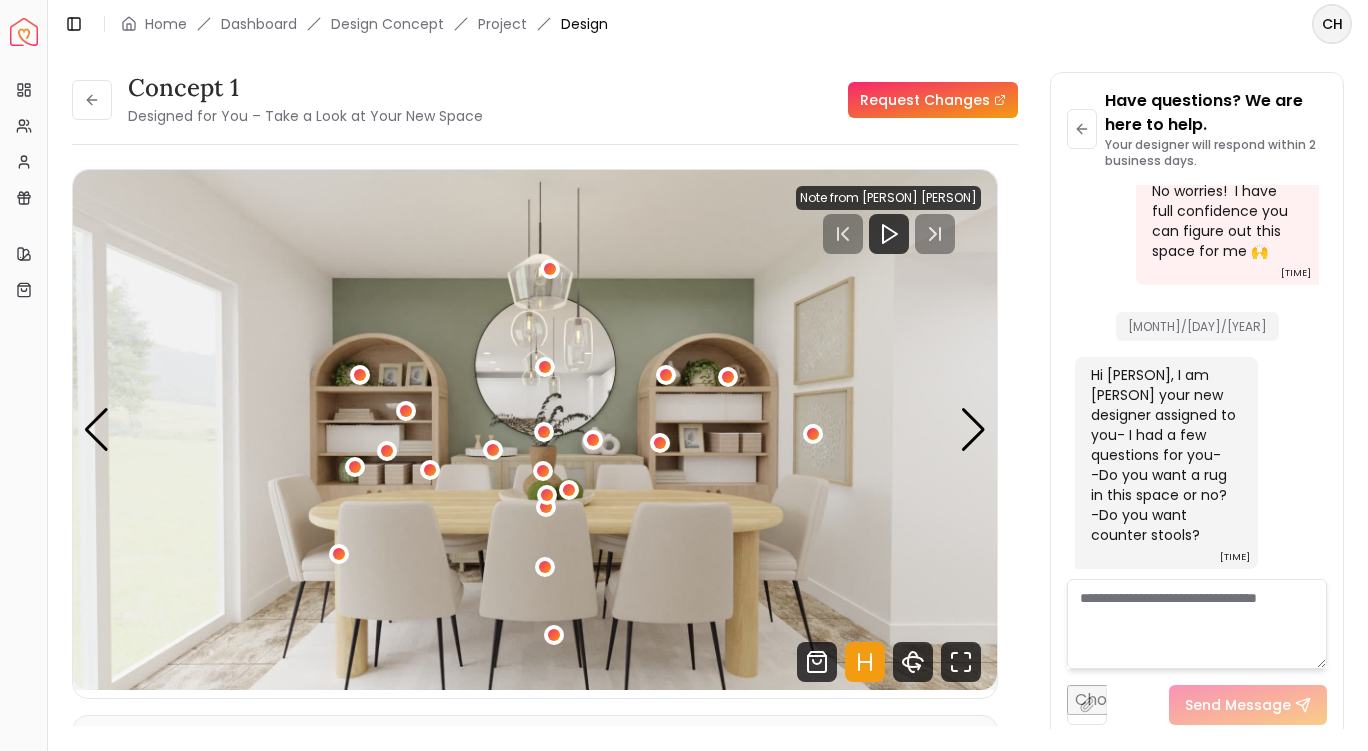 click at bounding box center [535, 430] 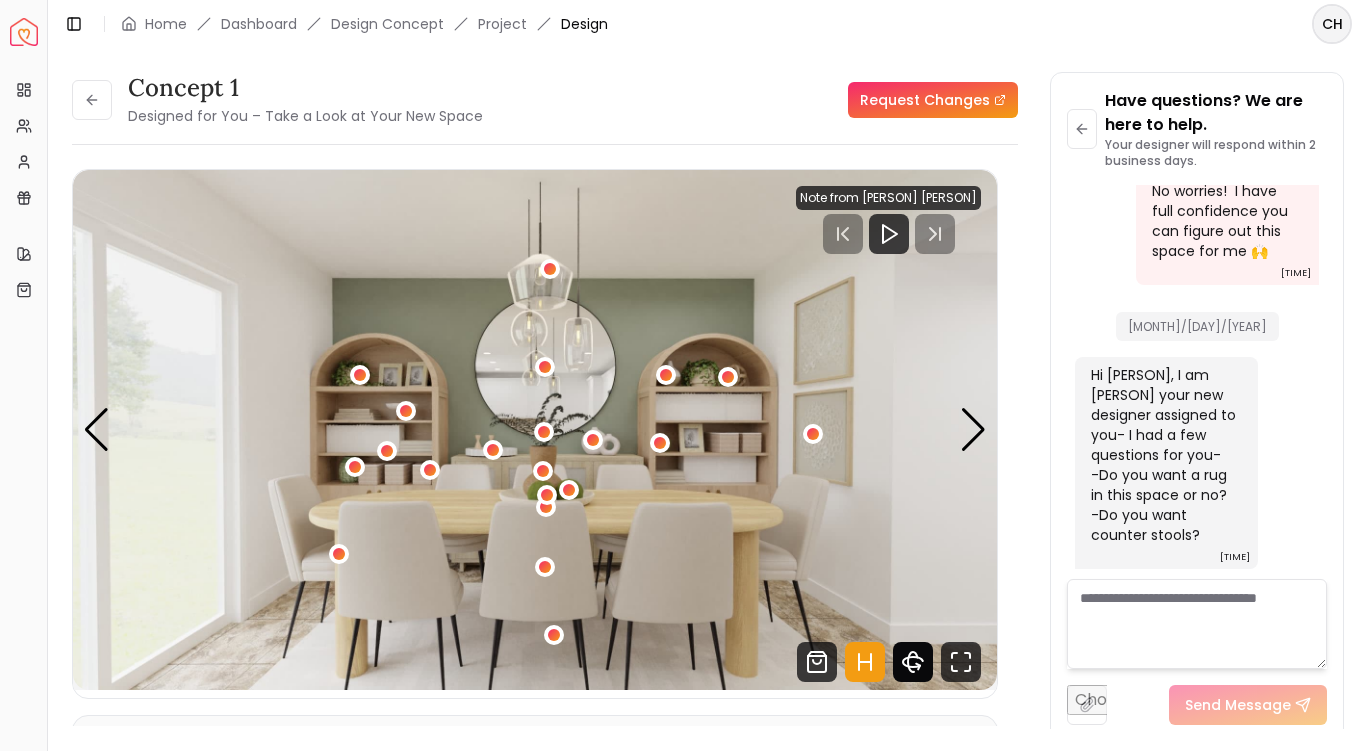 click 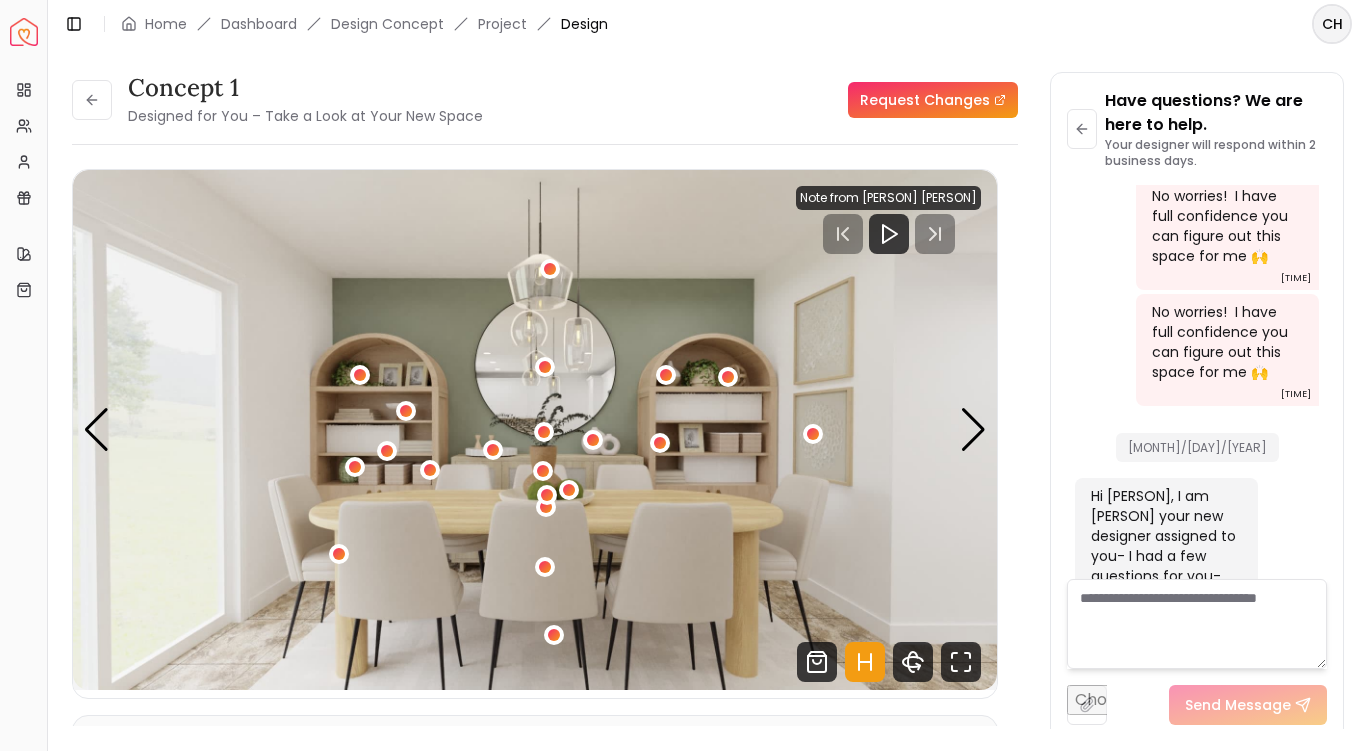scroll, scrollTop: 1990, scrollLeft: 0, axis: vertical 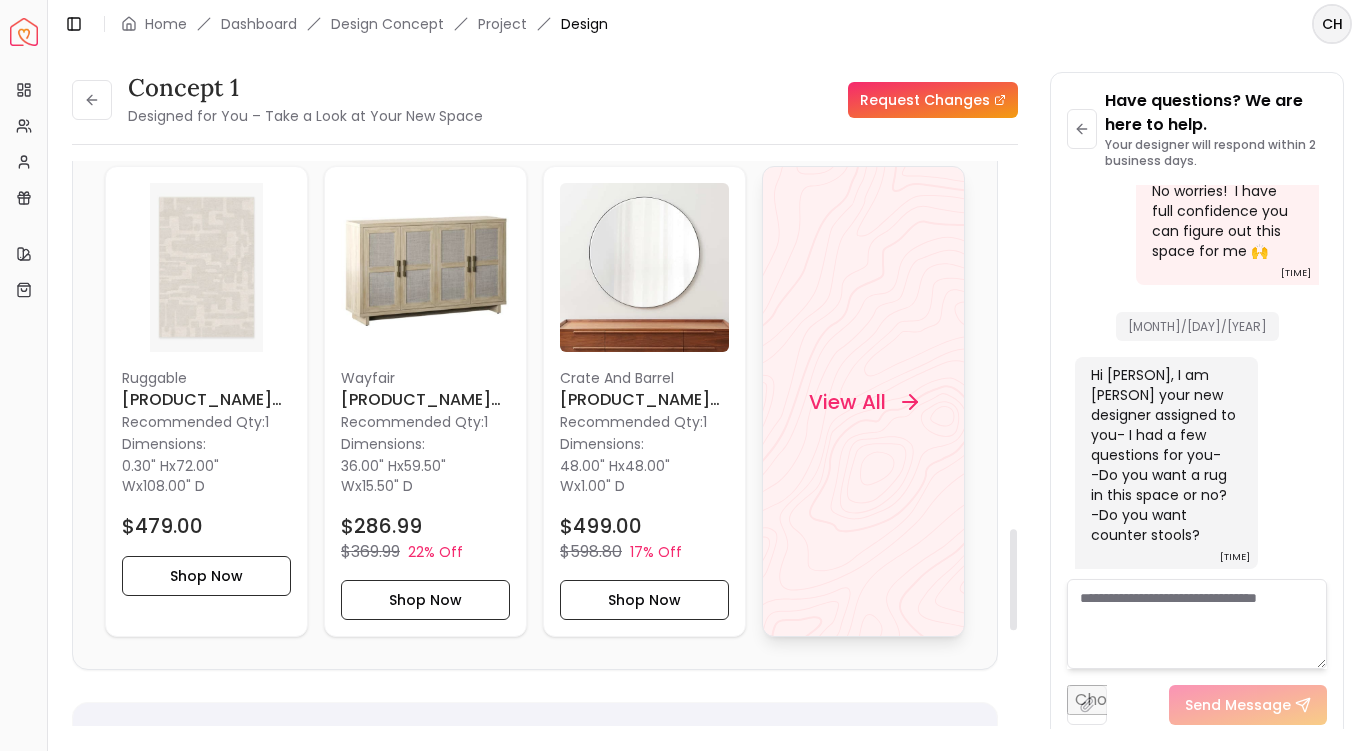 click on "View All" at bounding box center [863, 401] 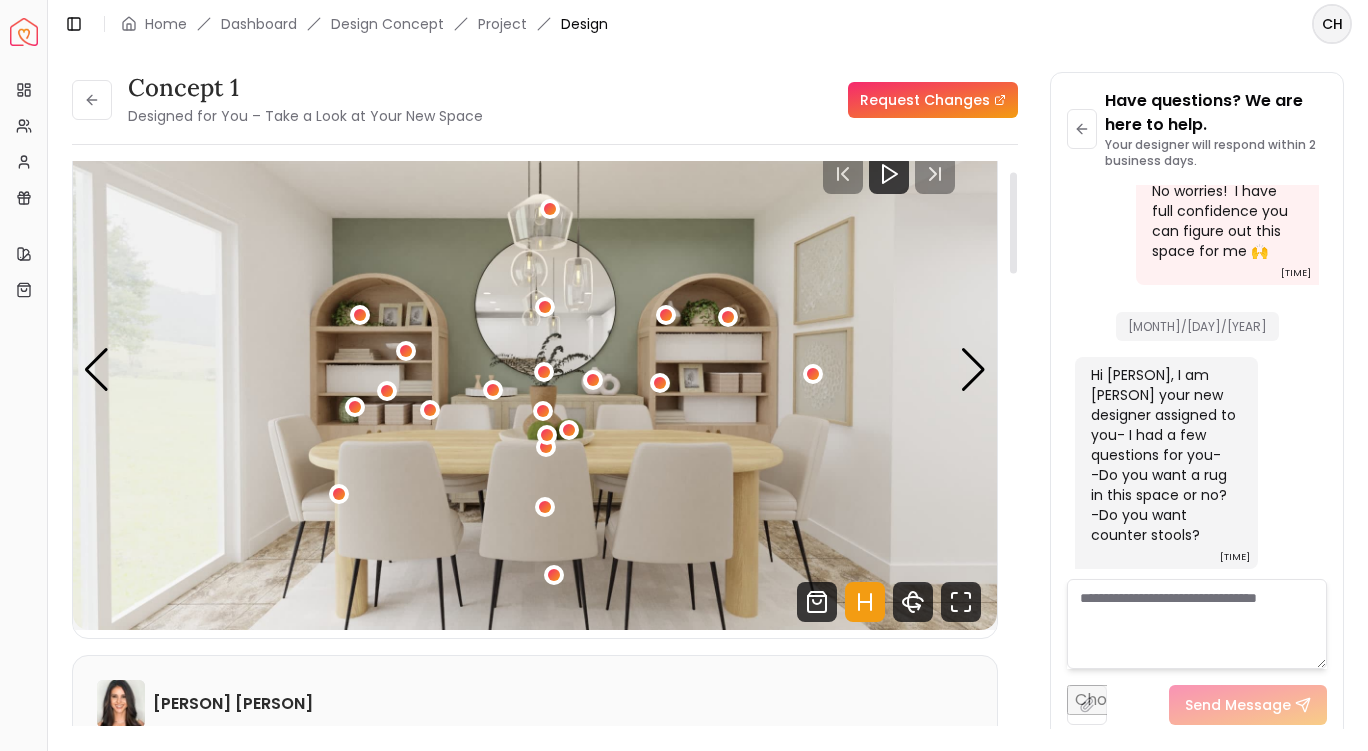 scroll, scrollTop: 59, scrollLeft: 0, axis: vertical 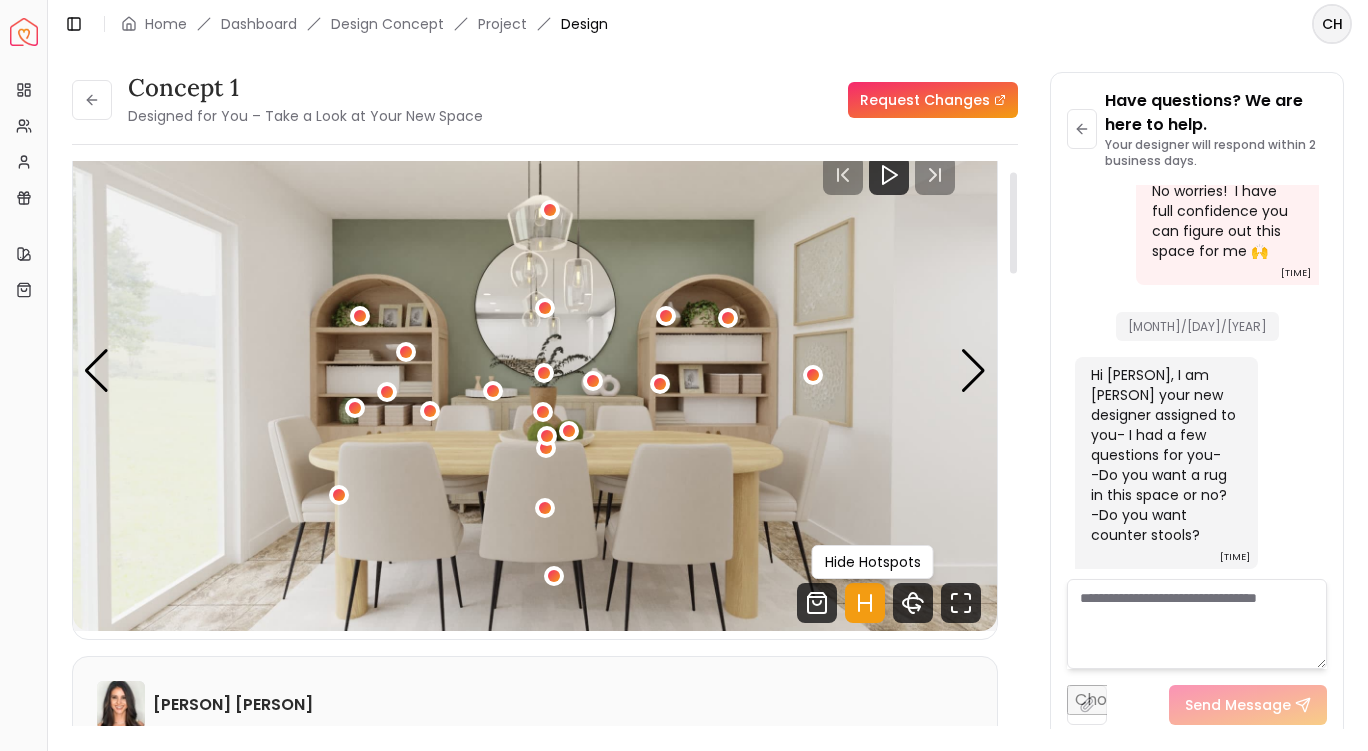 click 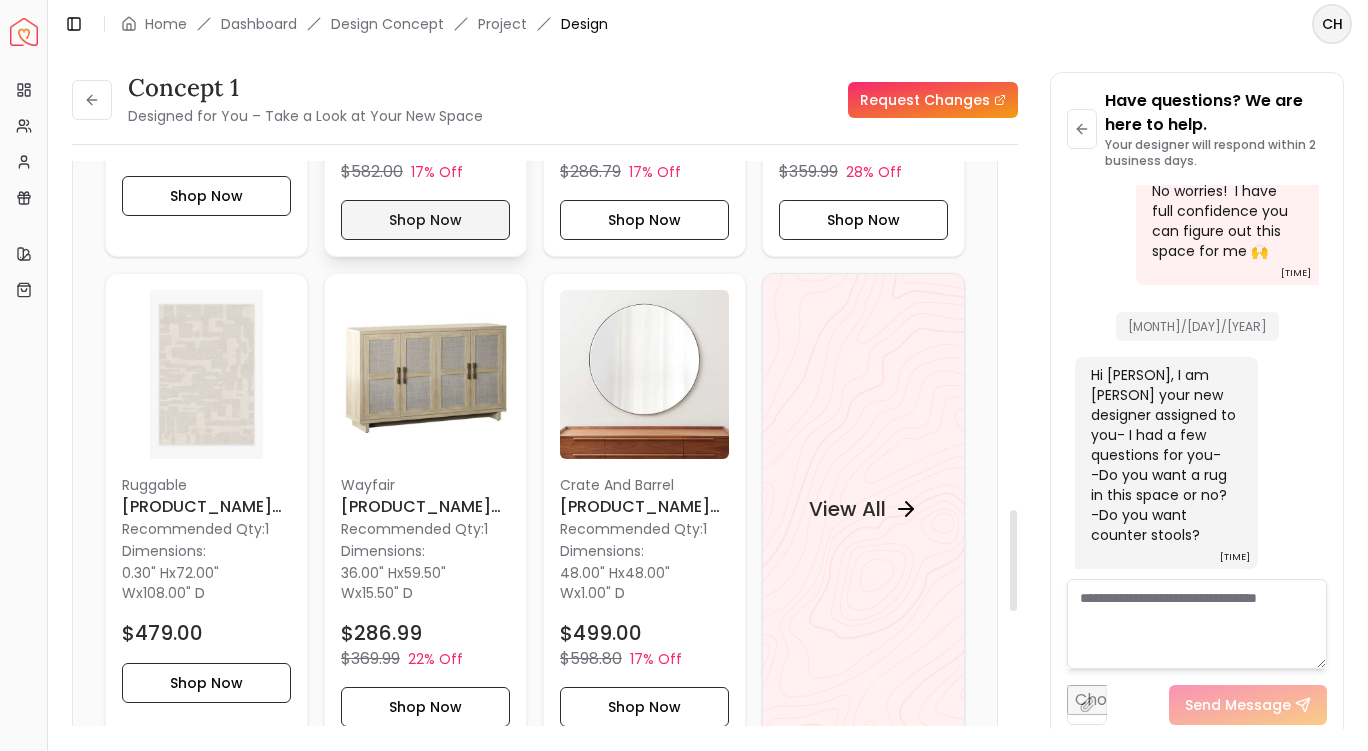 scroll, scrollTop: 1954, scrollLeft: 0, axis: vertical 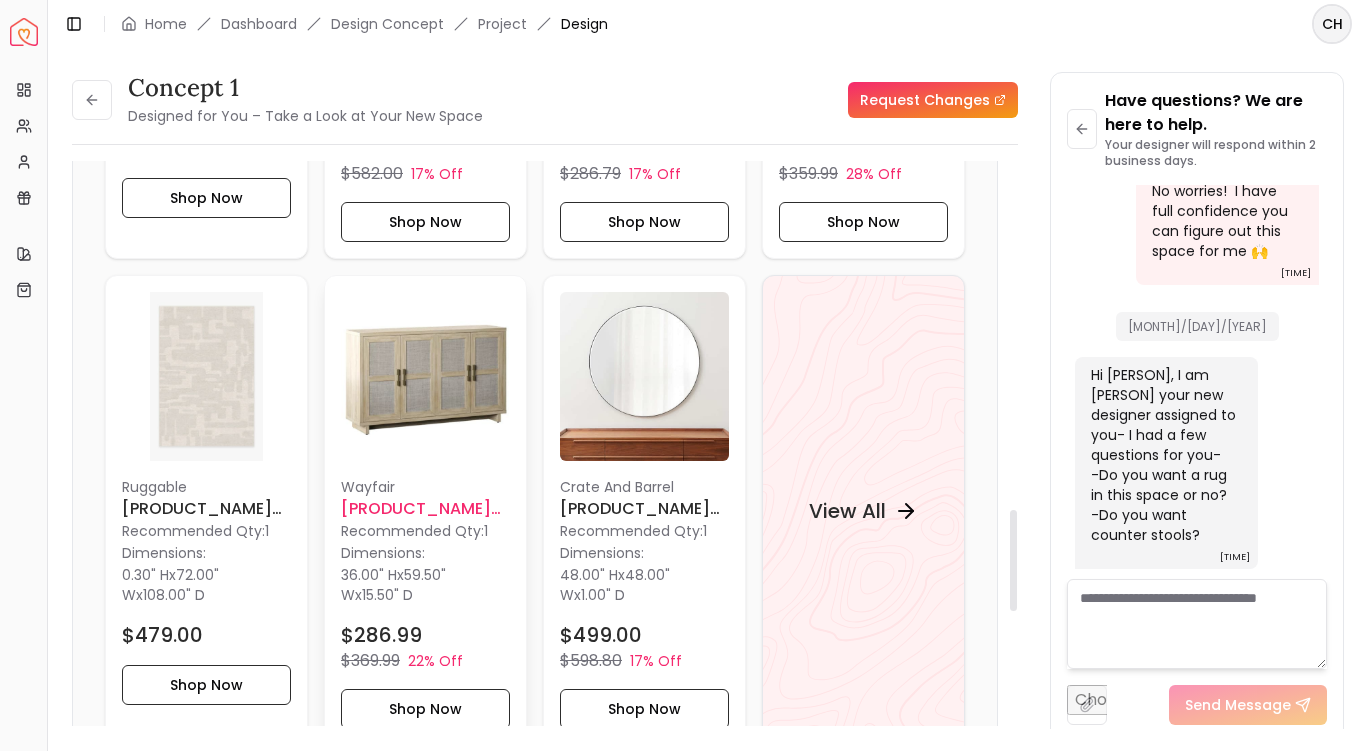 click at bounding box center (425, 376) 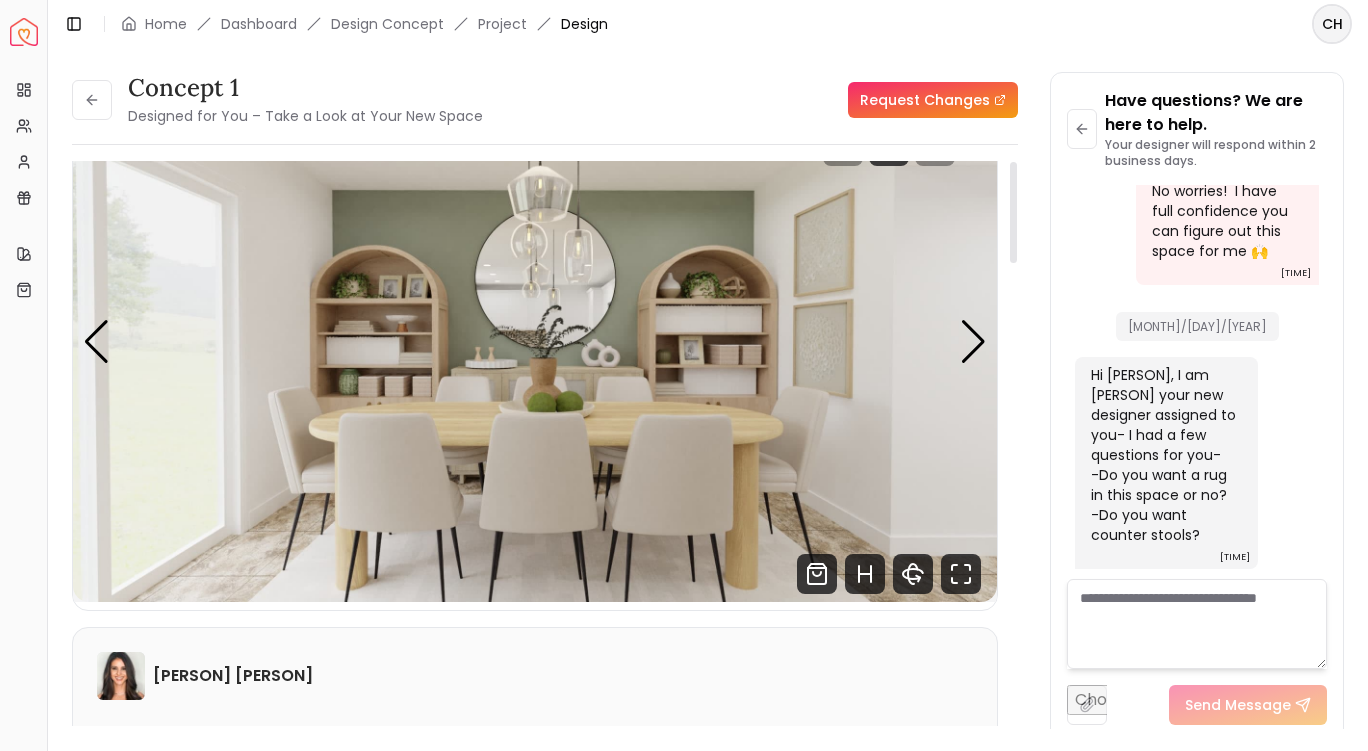 scroll, scrollTop: 0, scrollLeft: 0, axis: both 